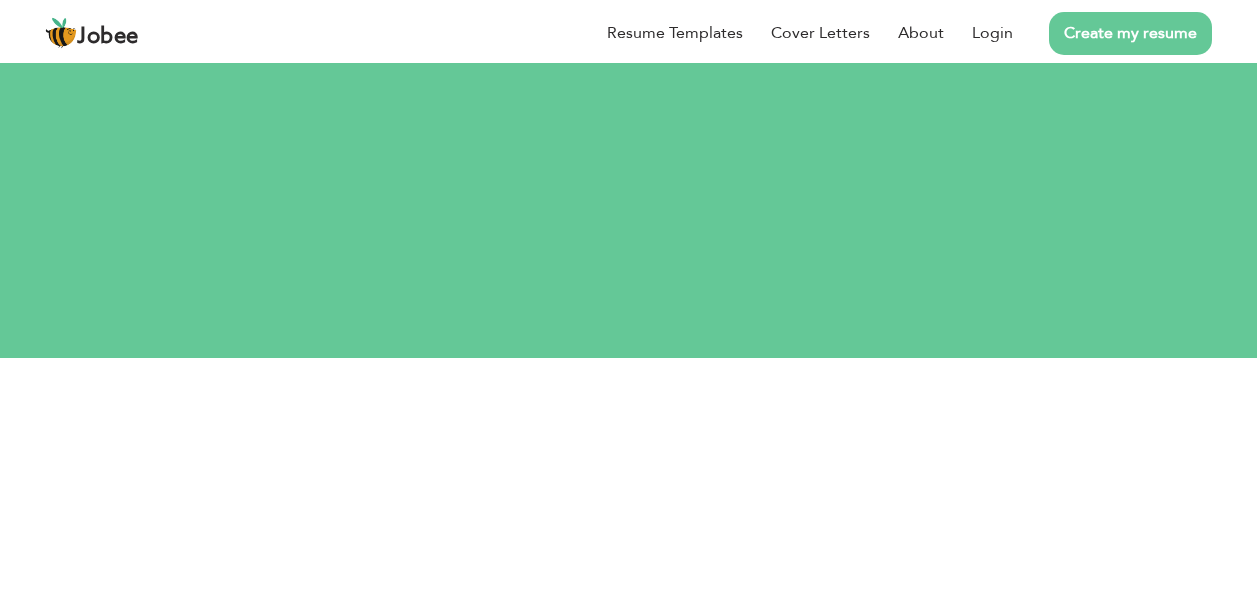 scroll, scrollTop: 0, scrollLeft: 0, axis: both 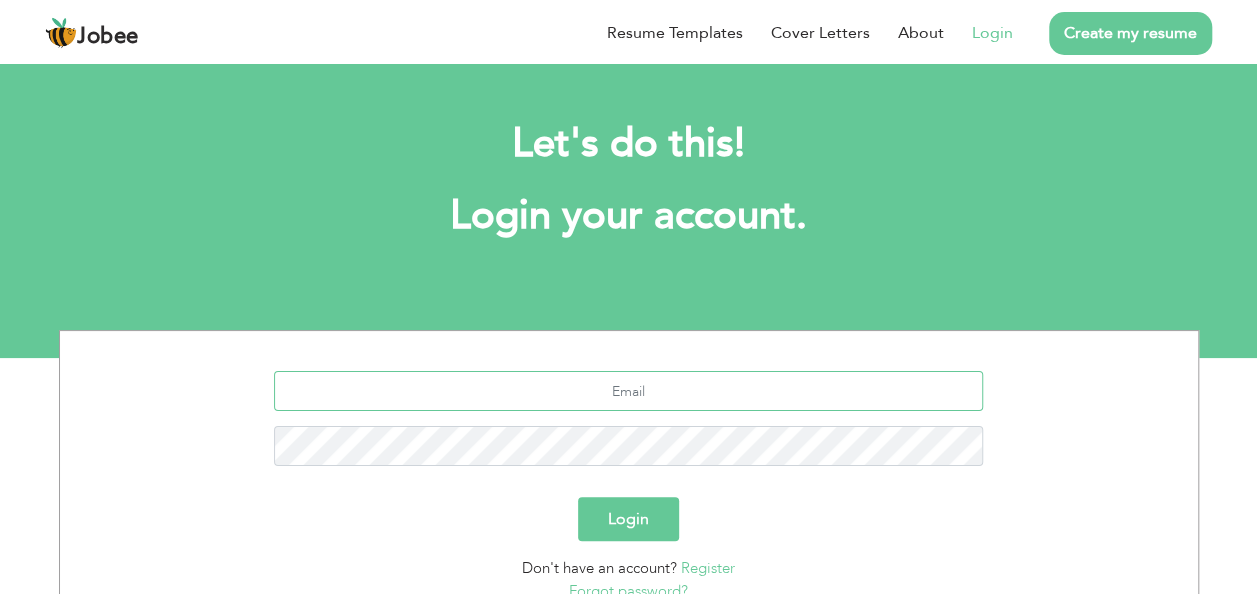 click at bounding box center [628, 391] 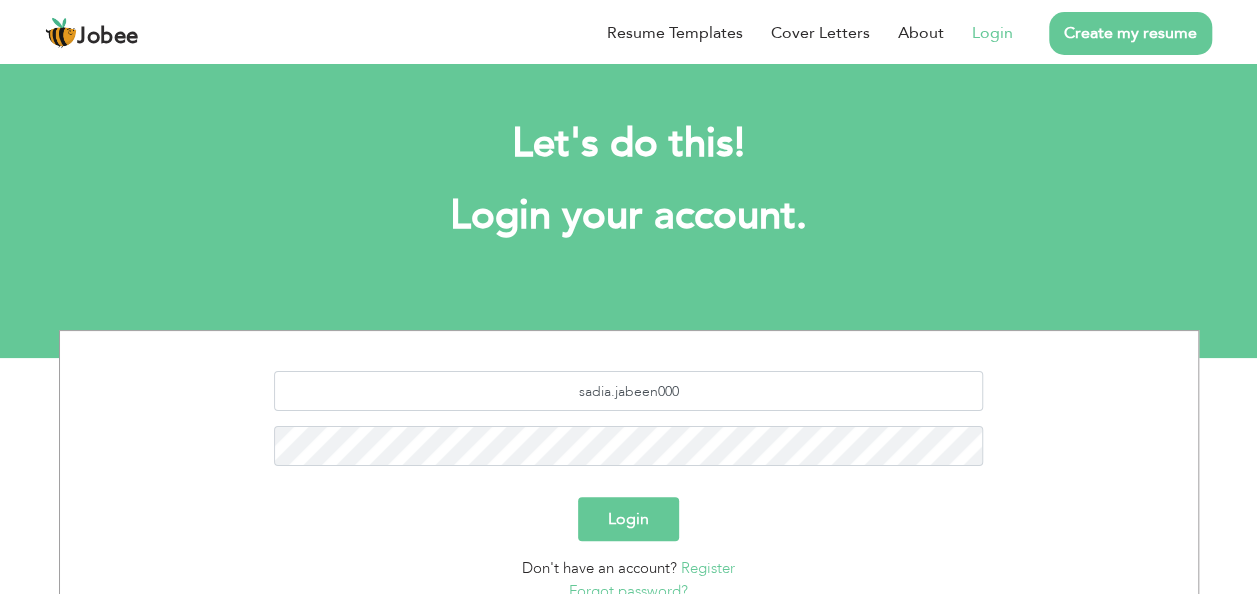 click on "Forgot password?" at bounding box center [629, 591] 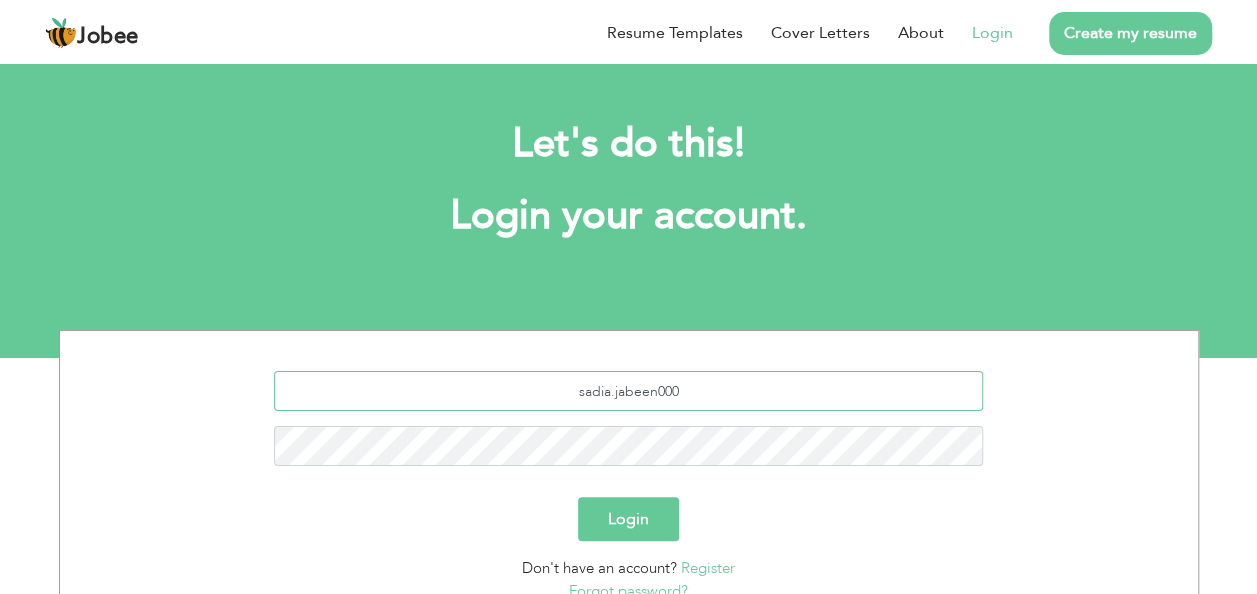 click on "sadia.jabeen000" at bounding box center (628, 391) 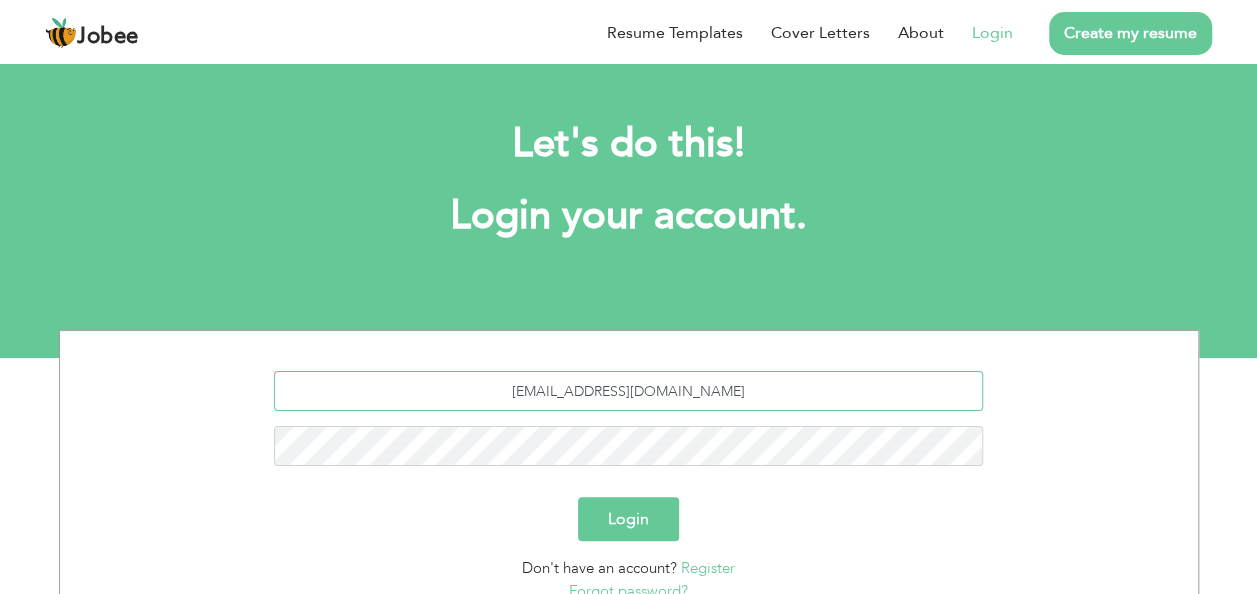 type on "[EMAIL_ADDRESS][DOMAIN_NAME]" 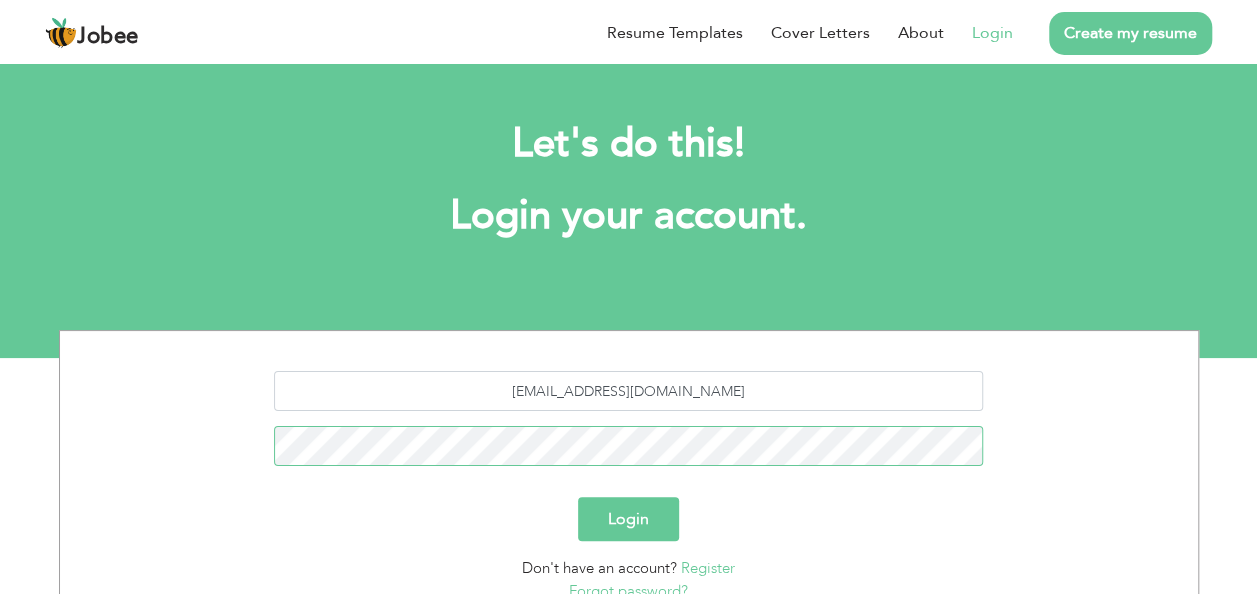 click on "Login" at bounding box center (628, 519) 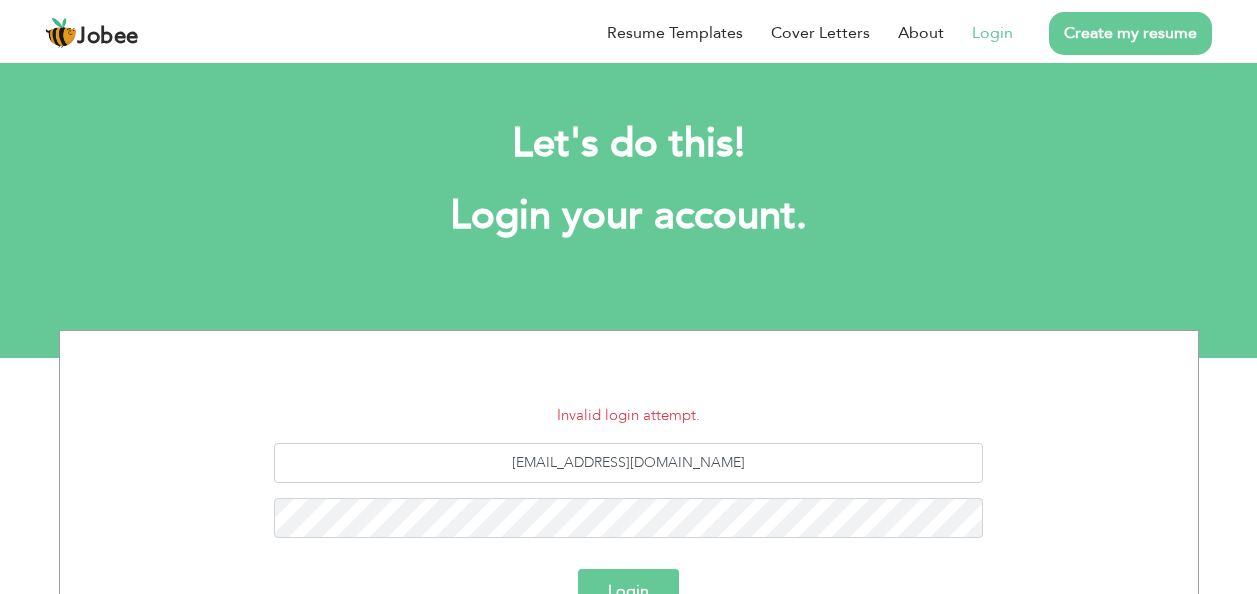 scroll, scrollTop: 0, scrollLeft: 0, axis: both 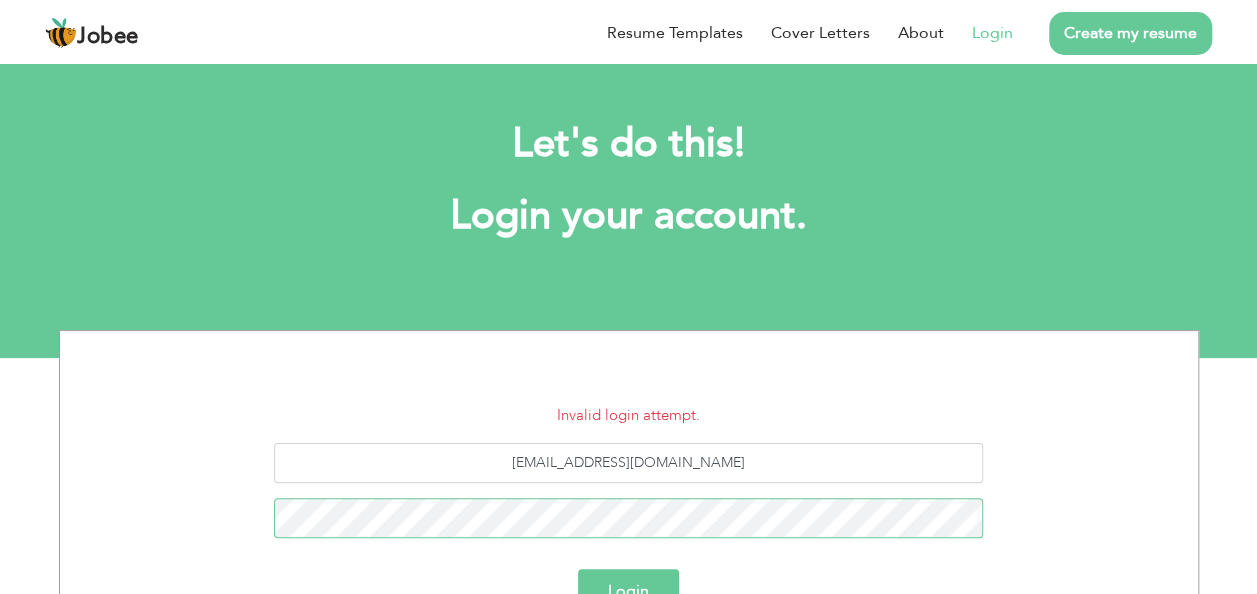 click on "Login" at bounding box center [628, 591] 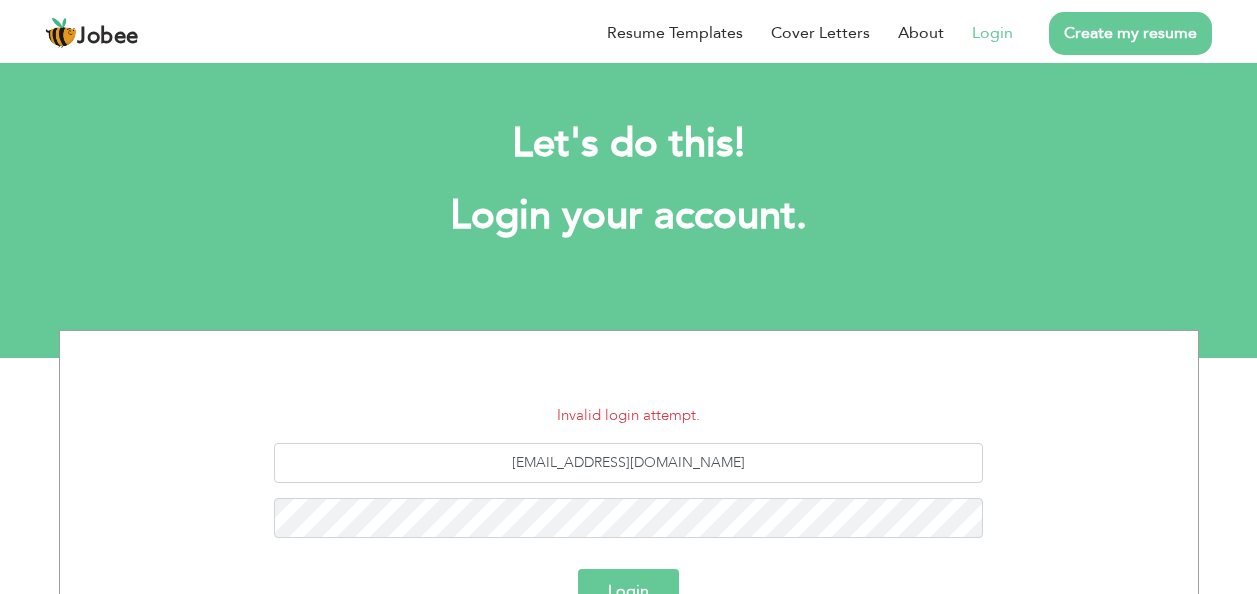 scroll, scrollTop: 0, scrollLeft: 0, axis: both 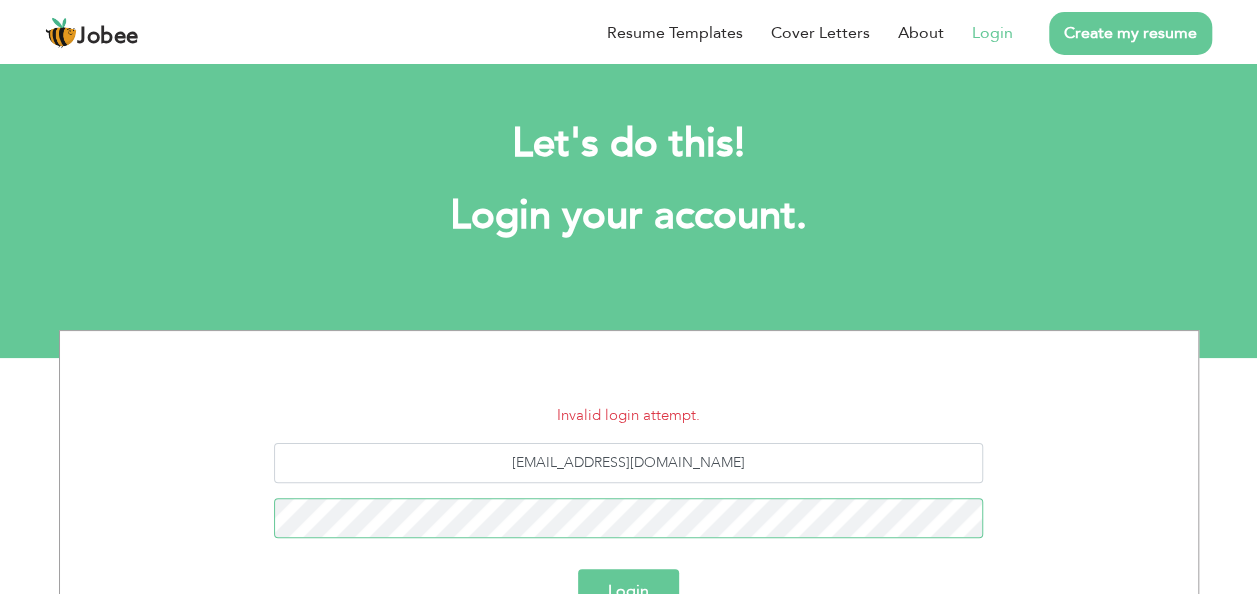 click on "Login" at bounding box center [628, 591] 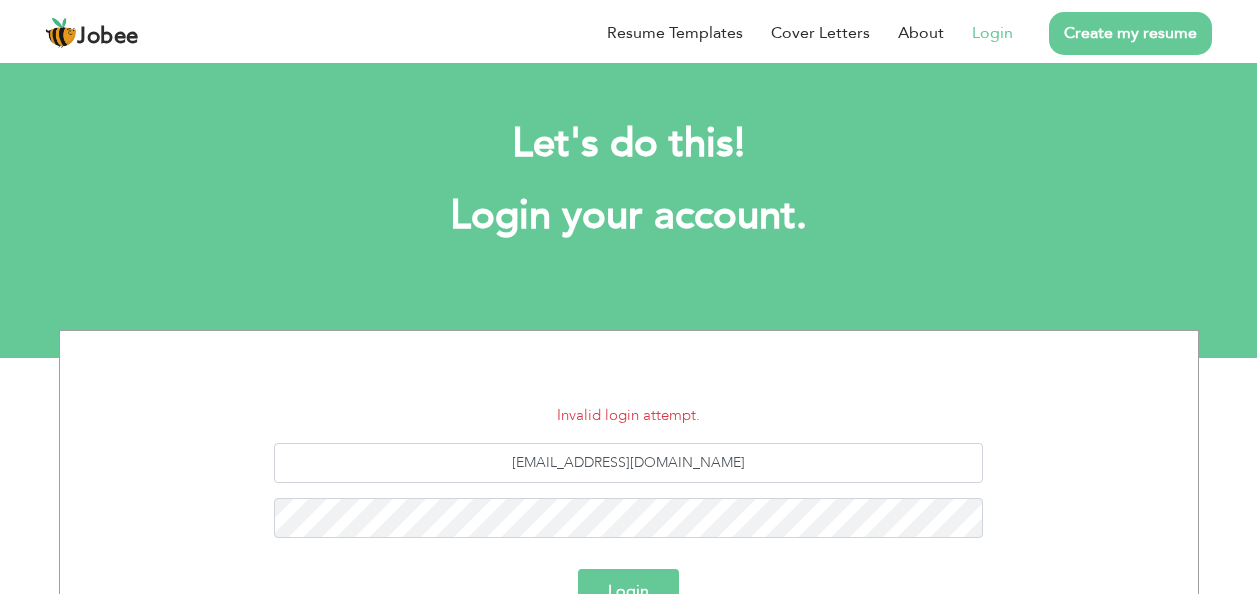 scroll, scrollTop: 0, scrollLeft: 0, axis: both 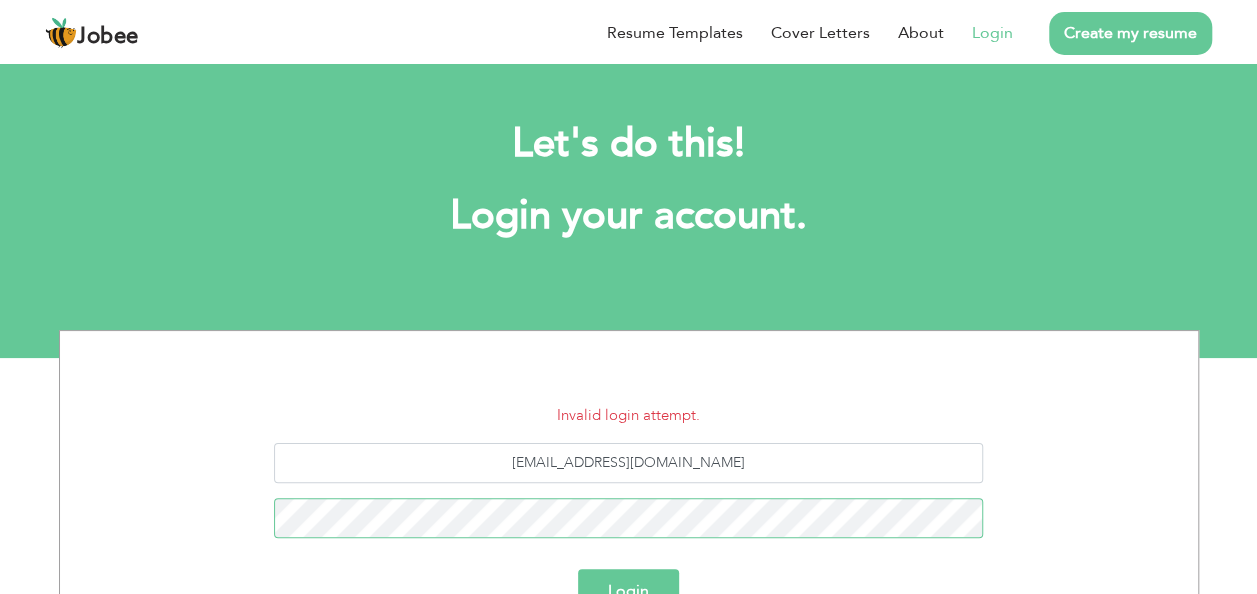 click on "Login" at bounding box center [628, 591] 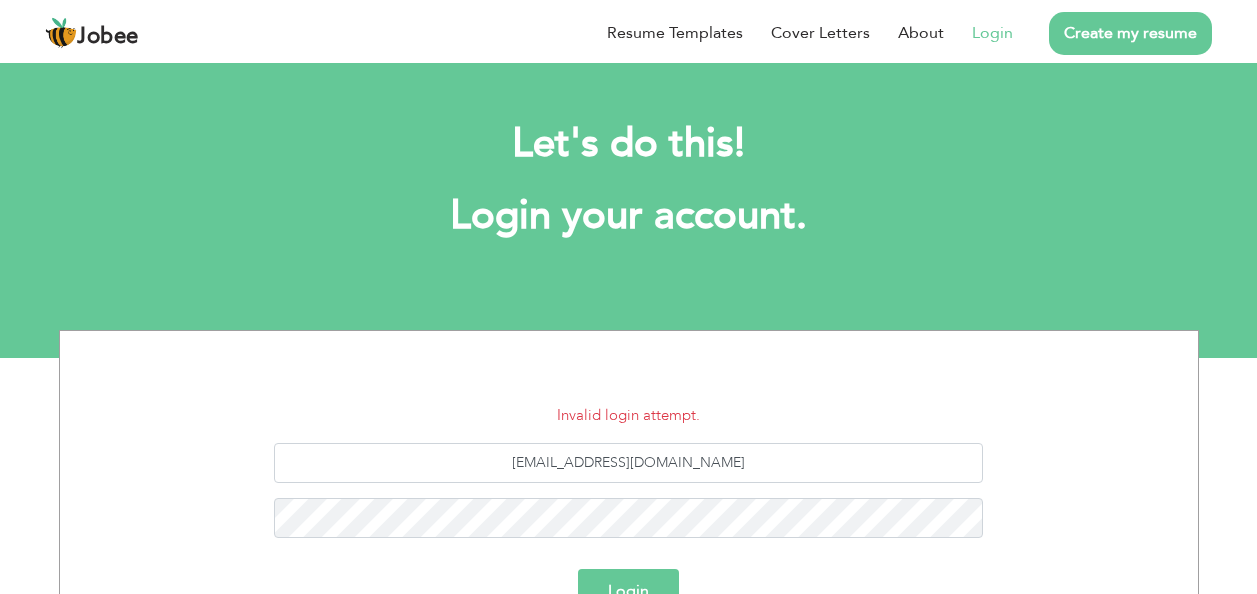 scroll, scrollTop: 0, scrollLeft: 0, axis: both 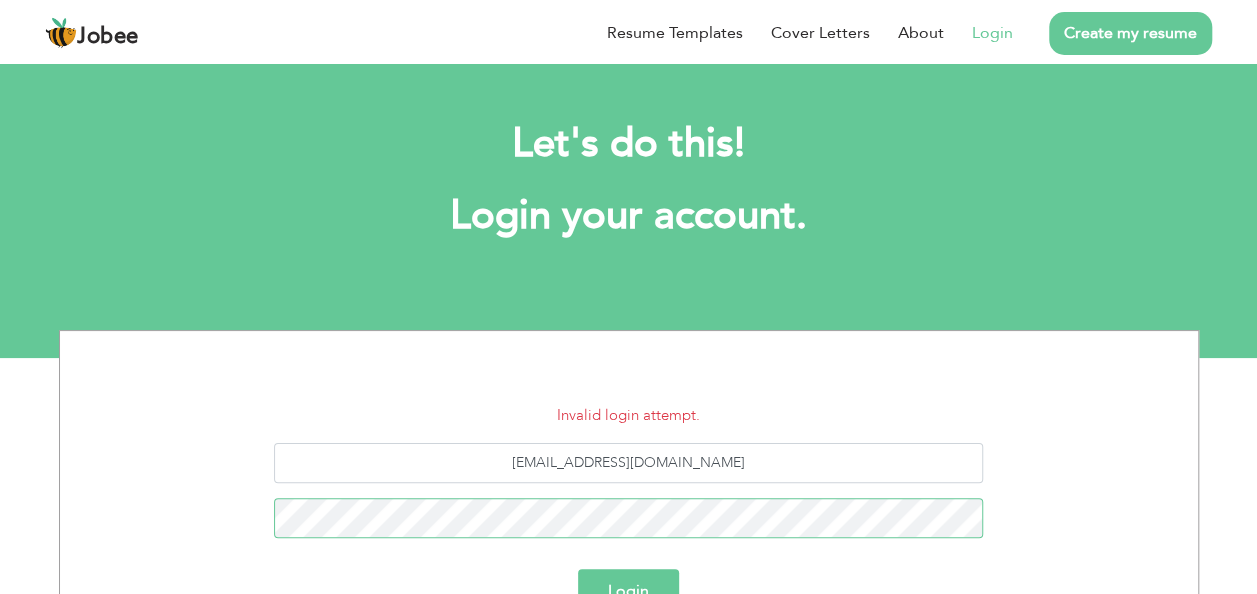 click on "Login" at bounding box center (628, 591) 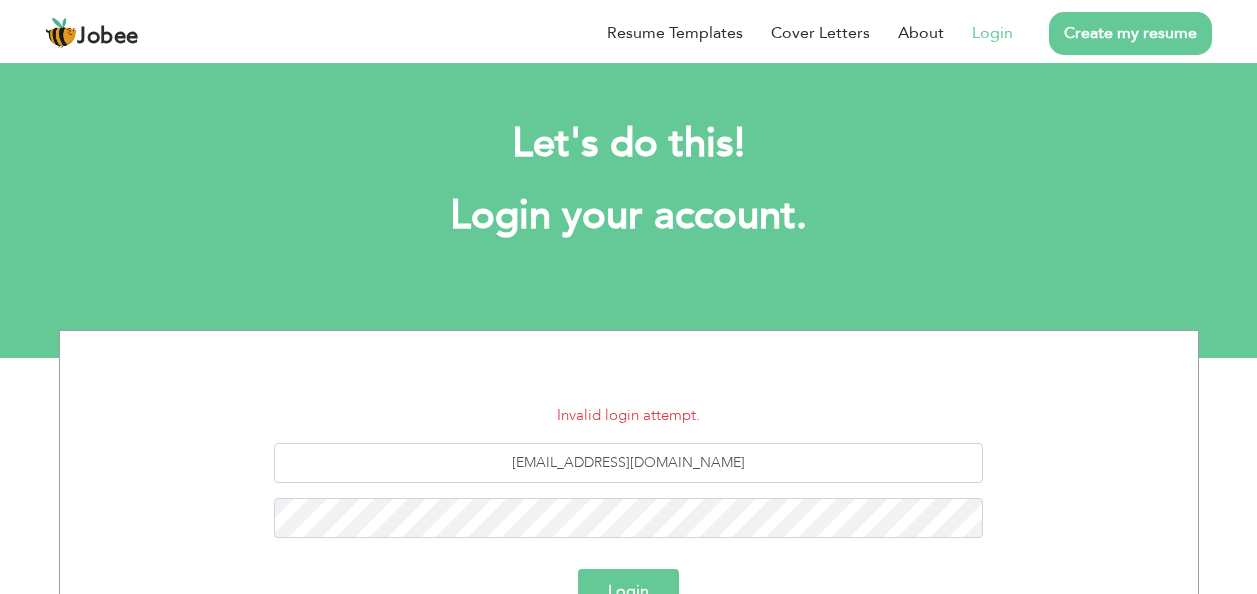 scroll, scrollTop: 0, scrollLeft: 0, axis: both 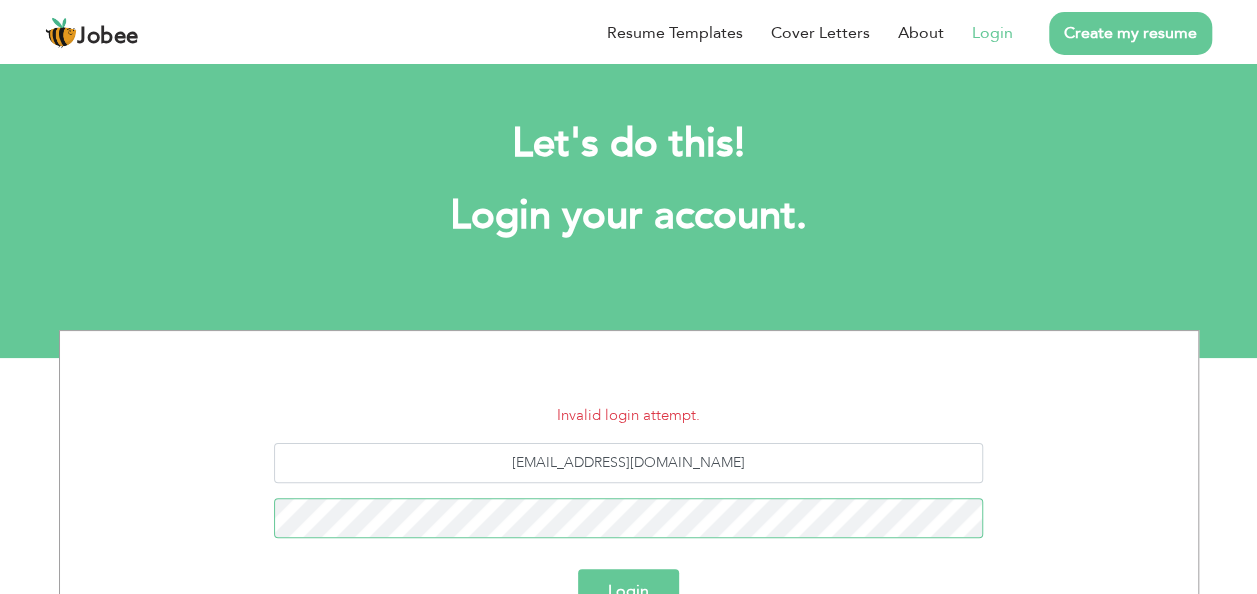 click on "Login" at bounding box center (628, 591) 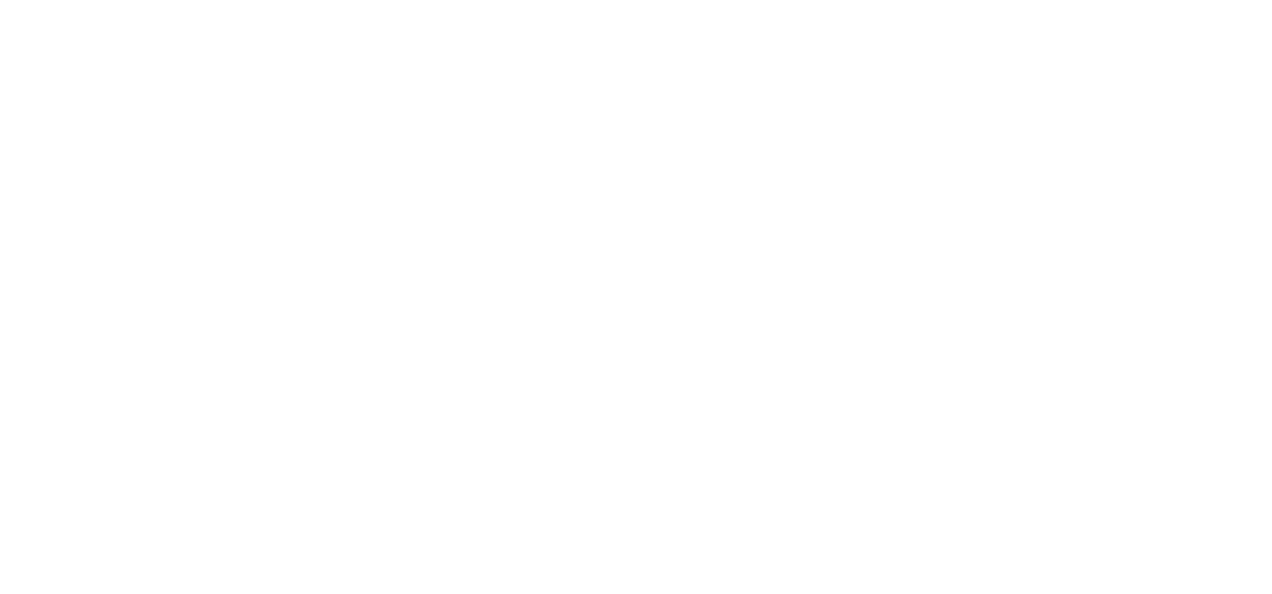 scroll, scrollTop: 0, scrollLeft: 0, axis: both 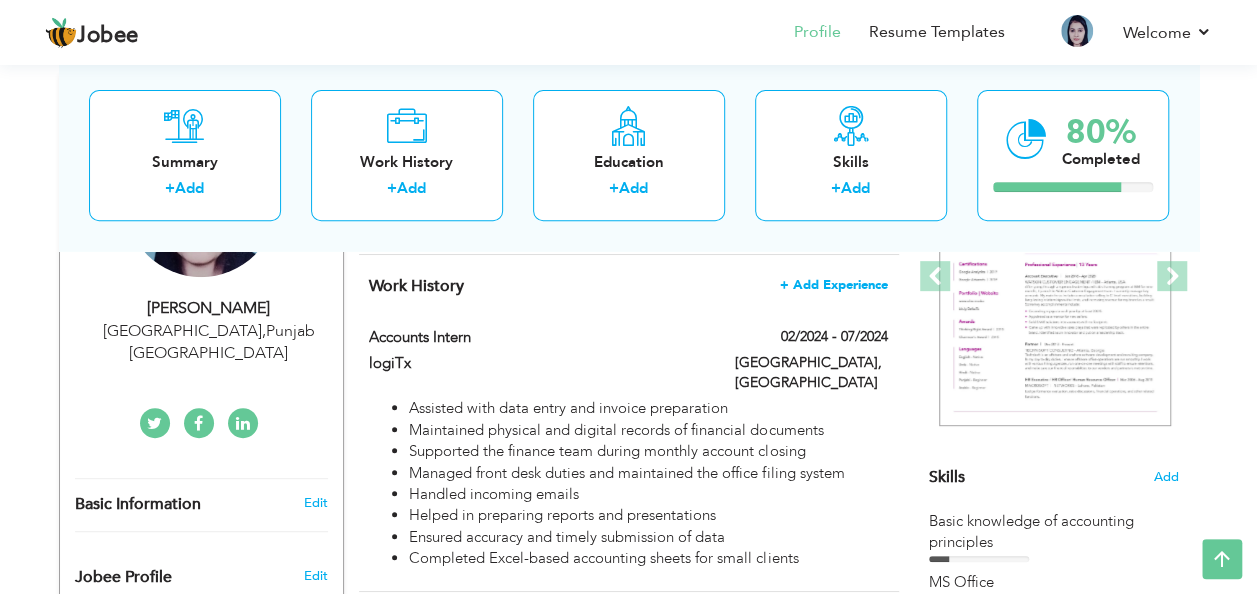 click on "+ Add Experience" at bounding box center (834, 285) 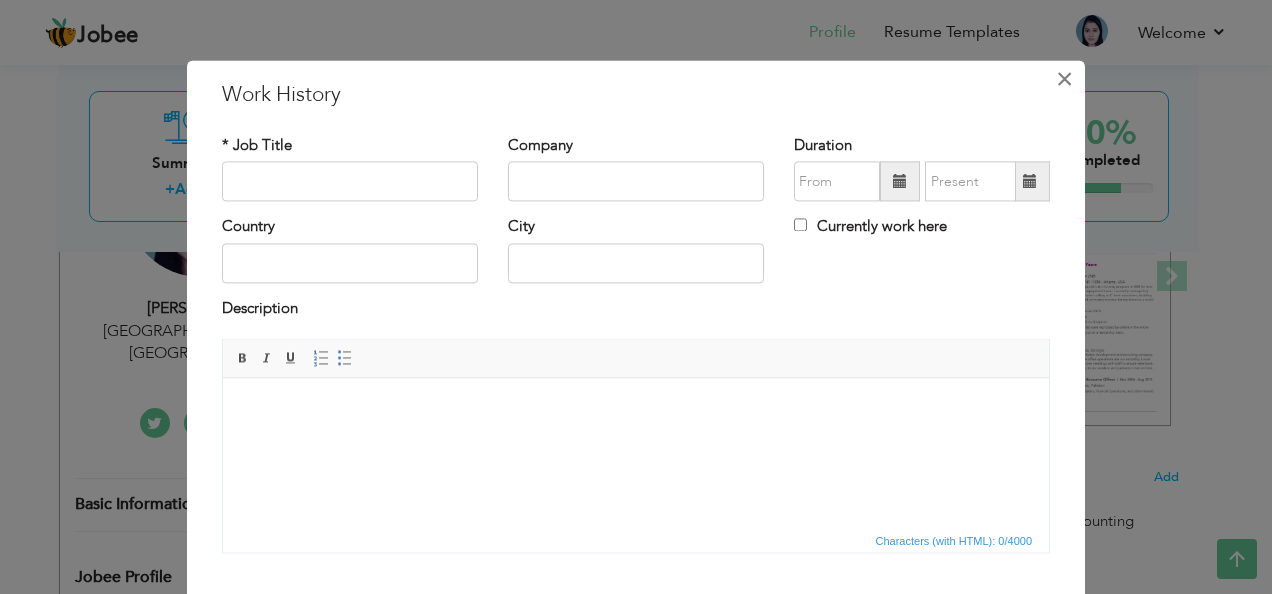 click on "×" at bounding box center [1064, 79] 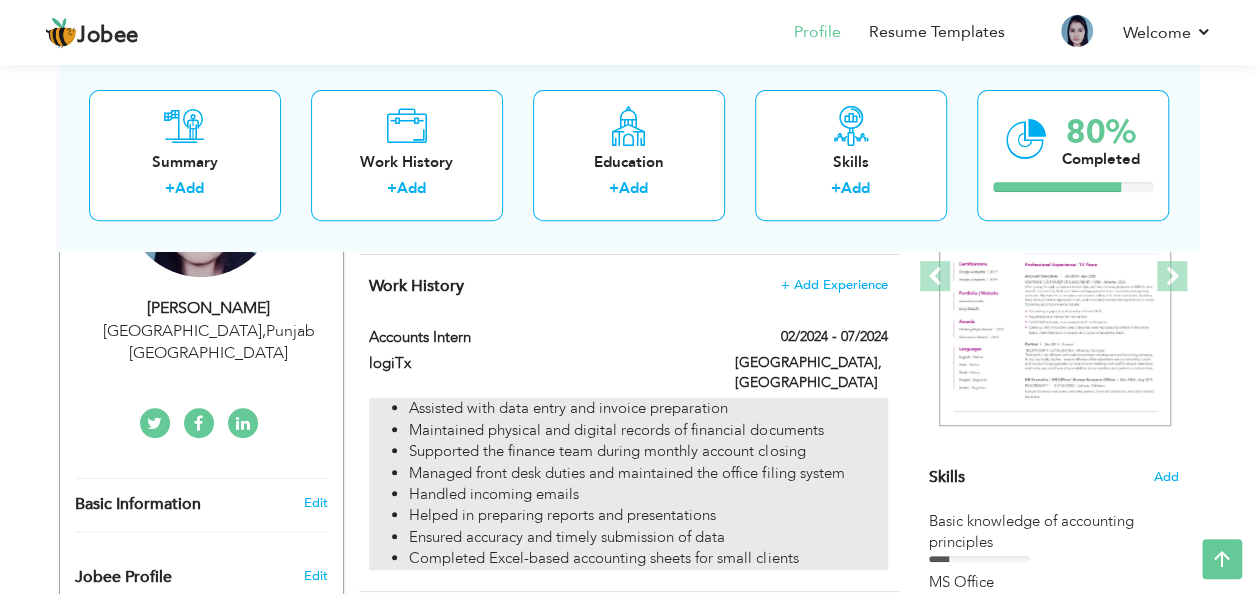 click on "Maintained physical and digital records of financial documents" at bounding box center (648, 430) 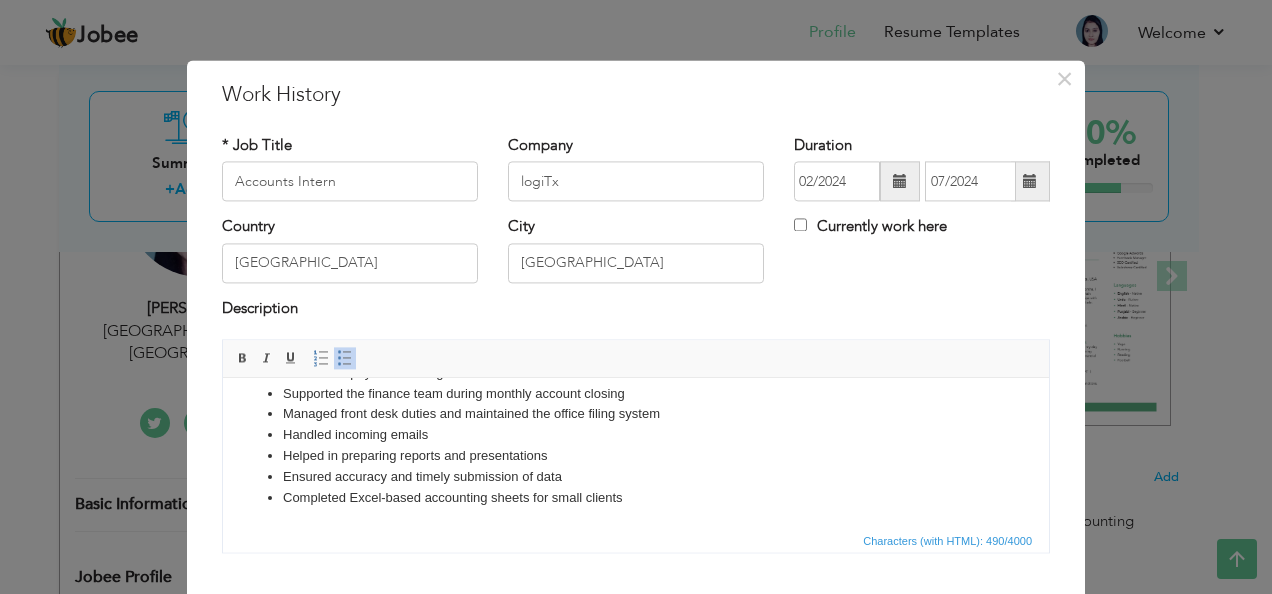 scroll, scrollTop: 0, scrollLeft: 0, axis: both 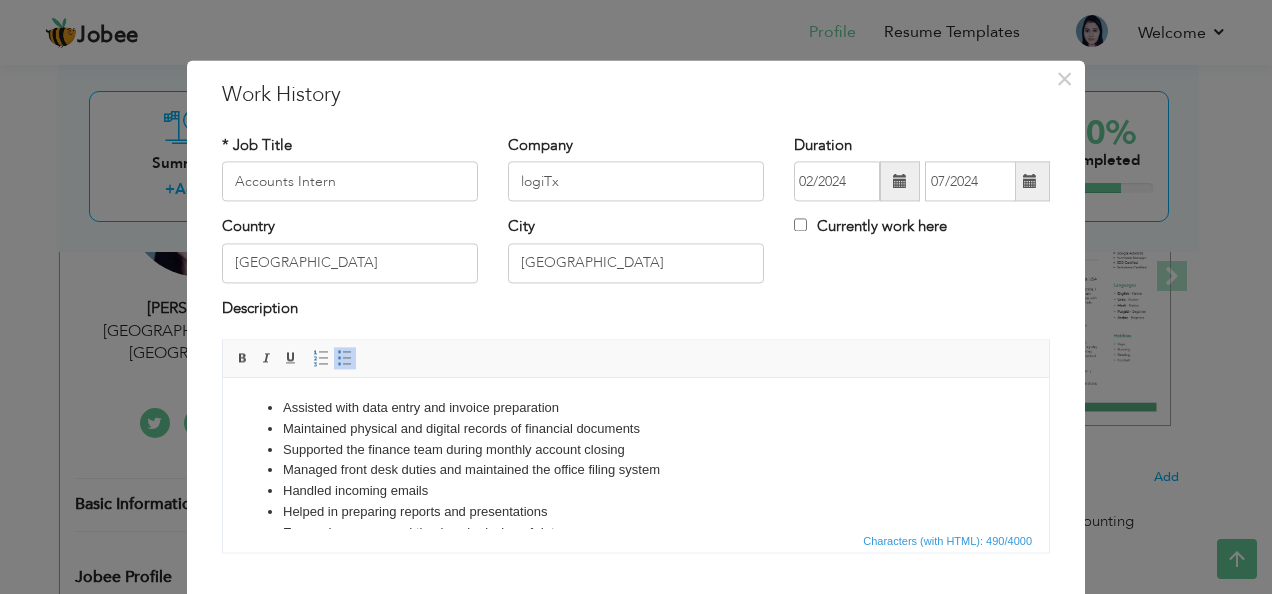 drag, startPoint x: 1043, startPoint y: 406, endPoint x: 1265, endPoint y: 724, distance: 387.8247 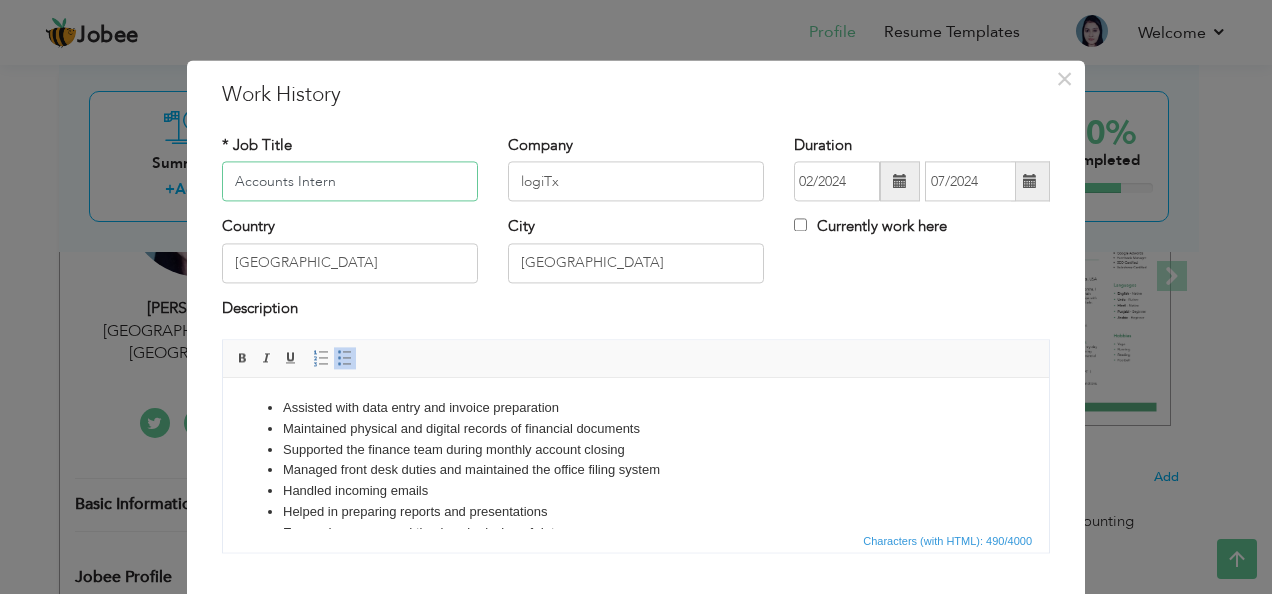 click on "Accounts Intern" at bounding box center (350, 182) 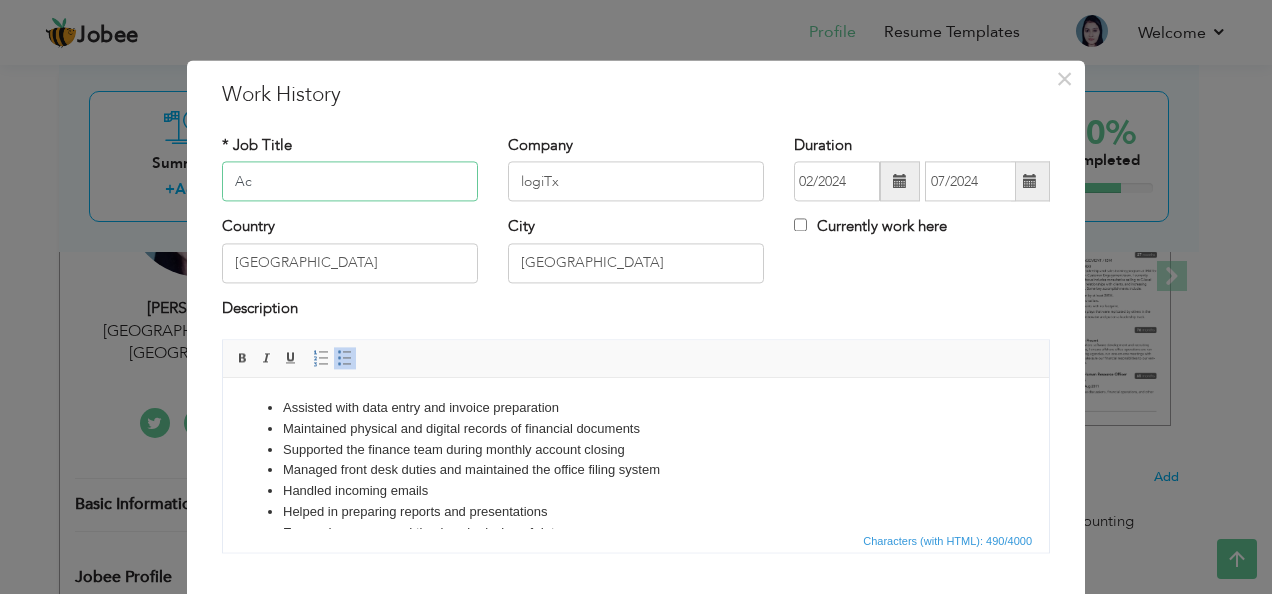 type on "A" 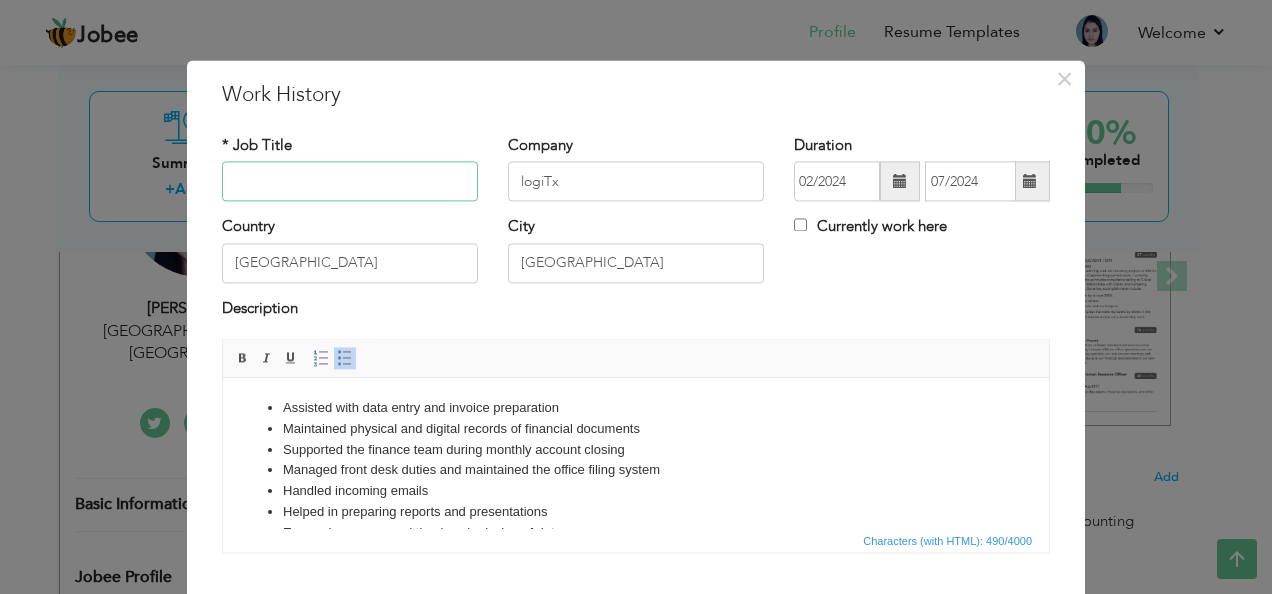 type 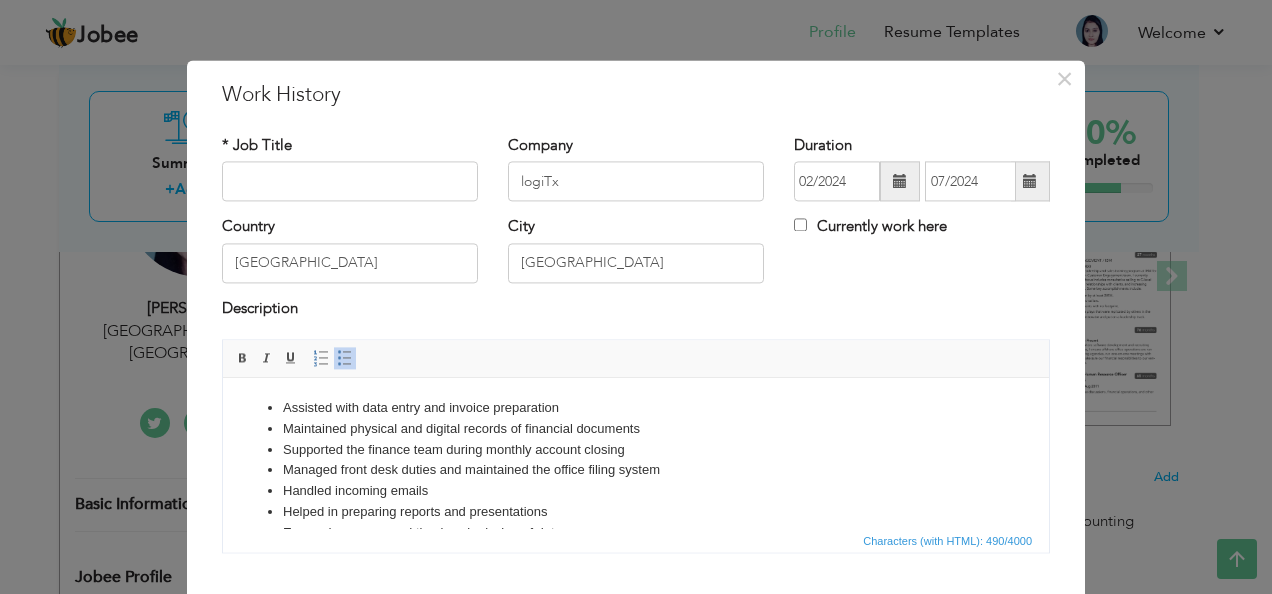 click on "Company
logiTx" at bounding box center (636, 175) 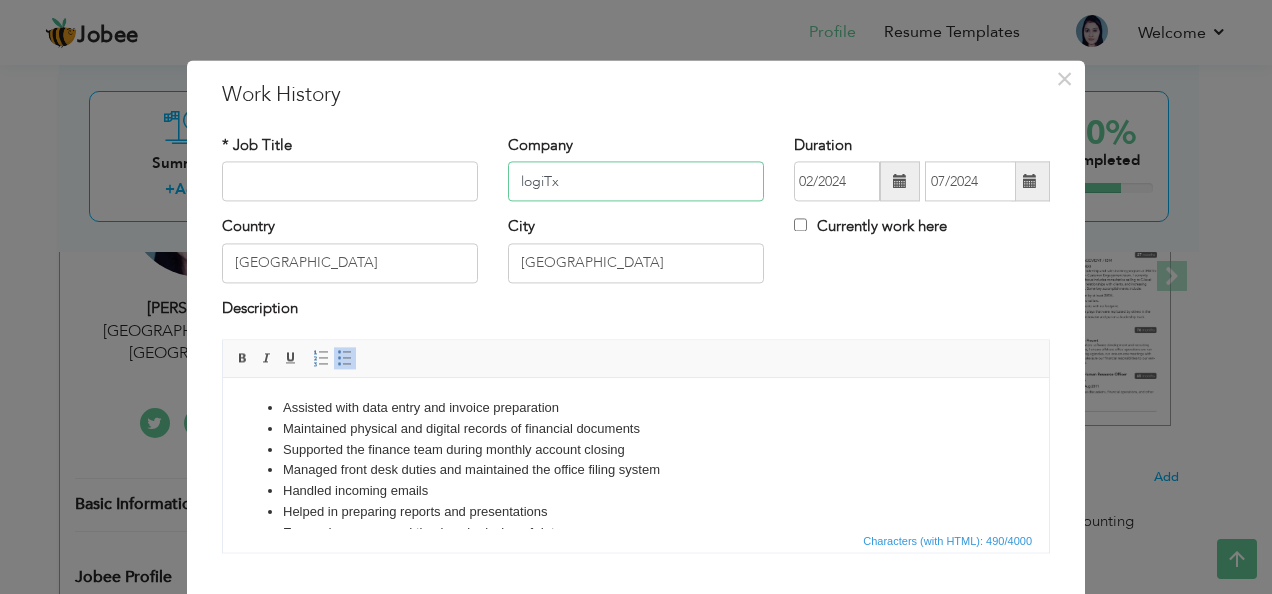 click on "logiTx" at bounding box center (636, 182) 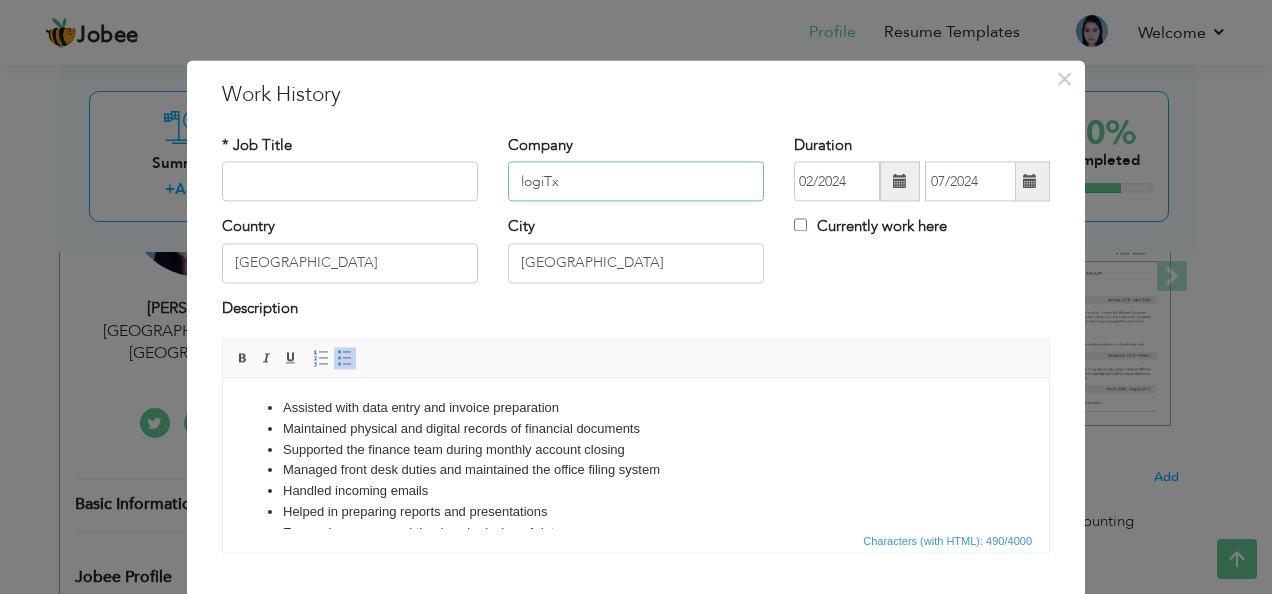drag, startPoint x: 659, startPoint y: 180, endPoint x: 248, endPoint y: 184, distance: 411.01947 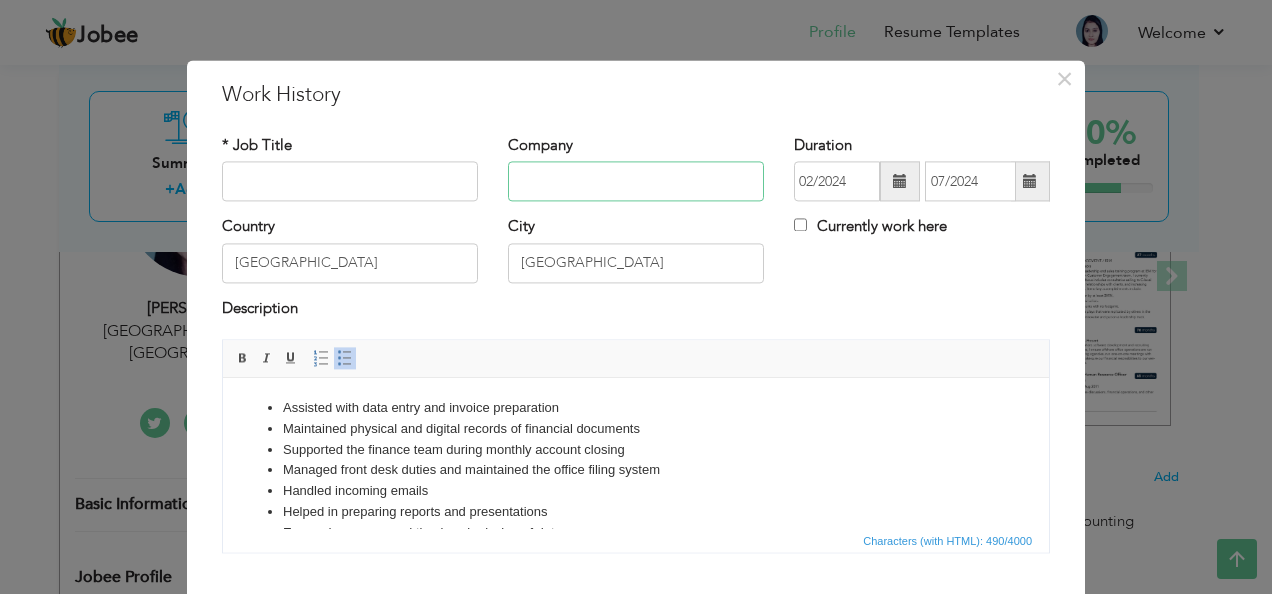 type 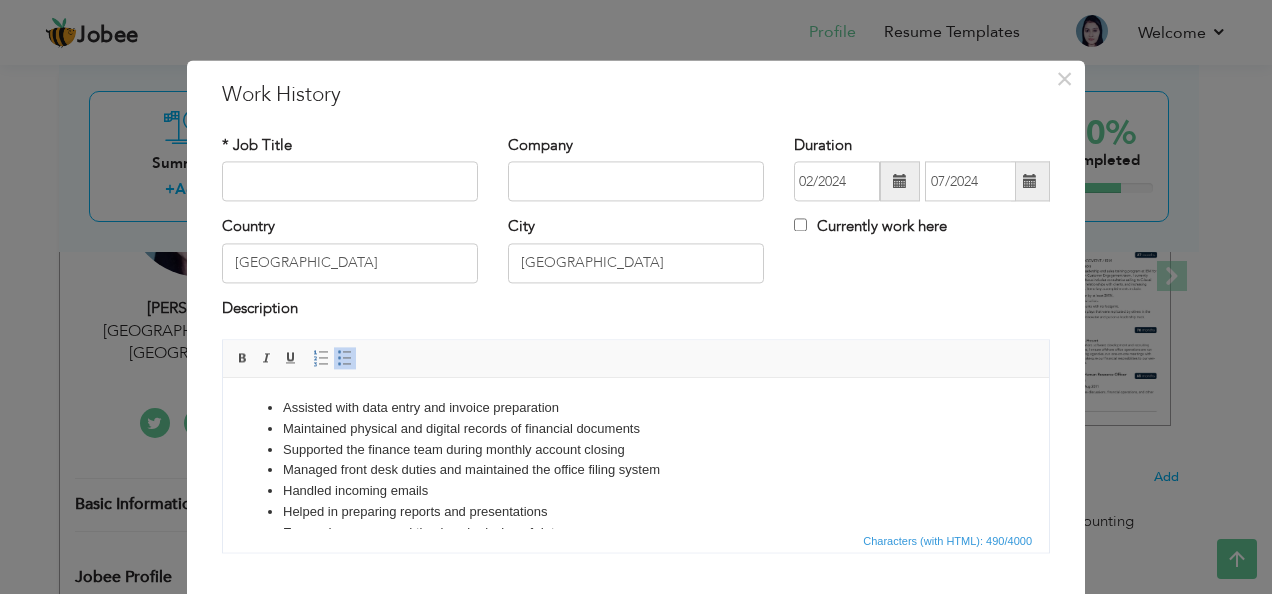 scroll, scrollTop: 56, scrollLeft: 0, axis: vertical 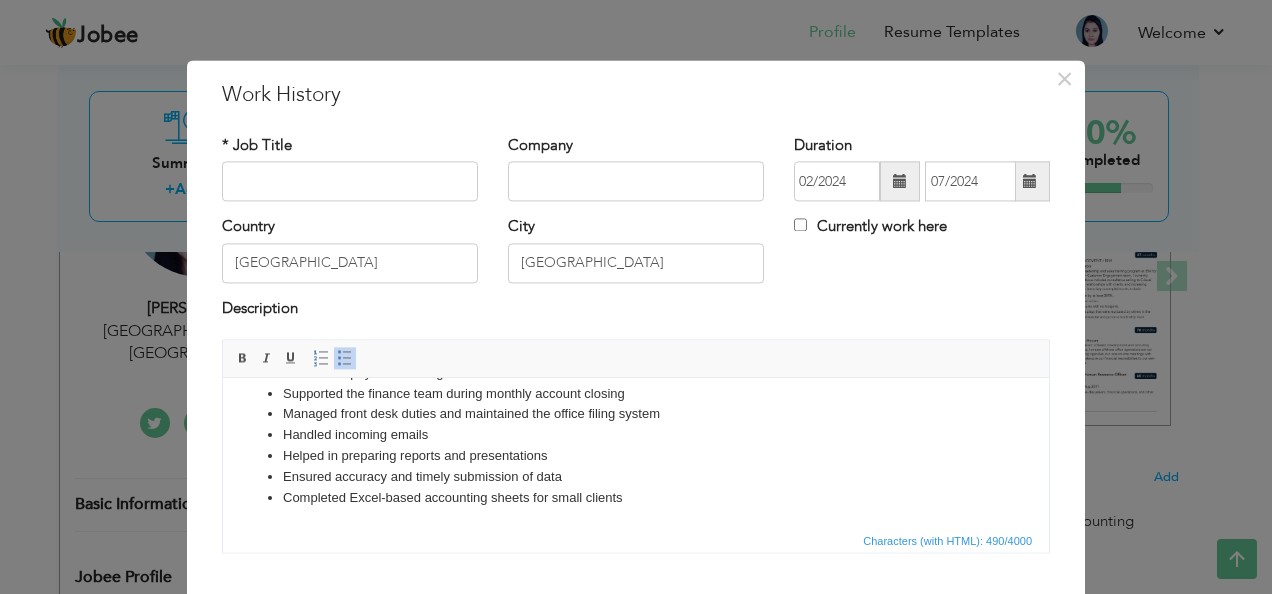 click on "Completed Excel-based accounting sheets for small clients" at bounding box center [636, 498] 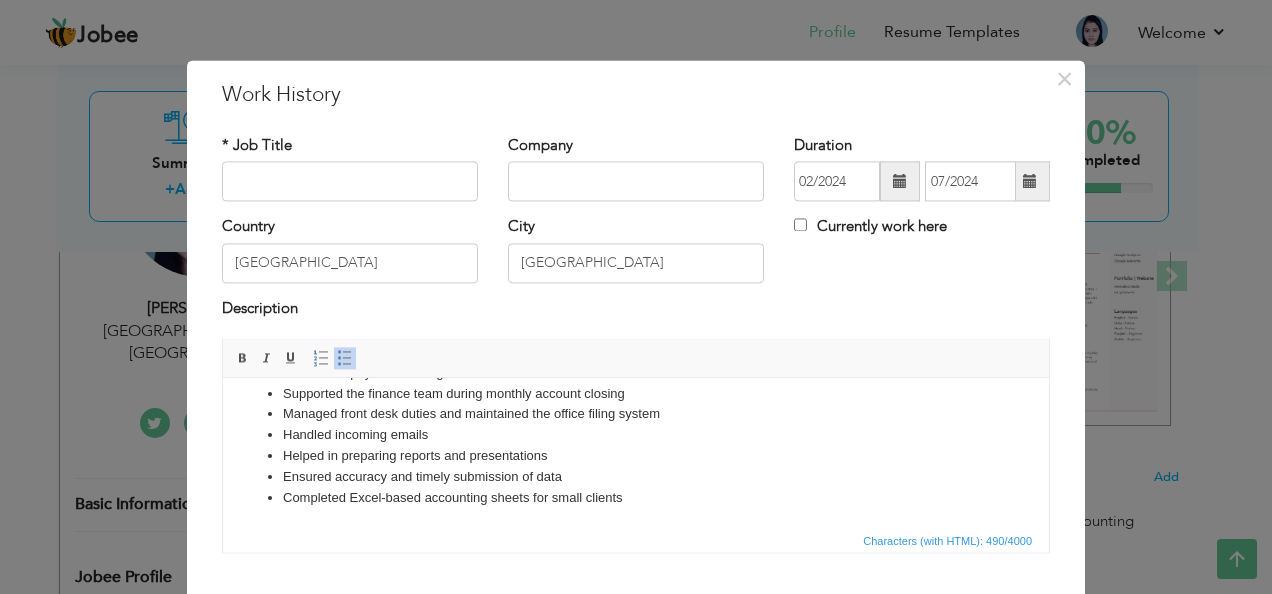 scroll, scrollTop: 120, scrollLeft: 0, axis: vertical 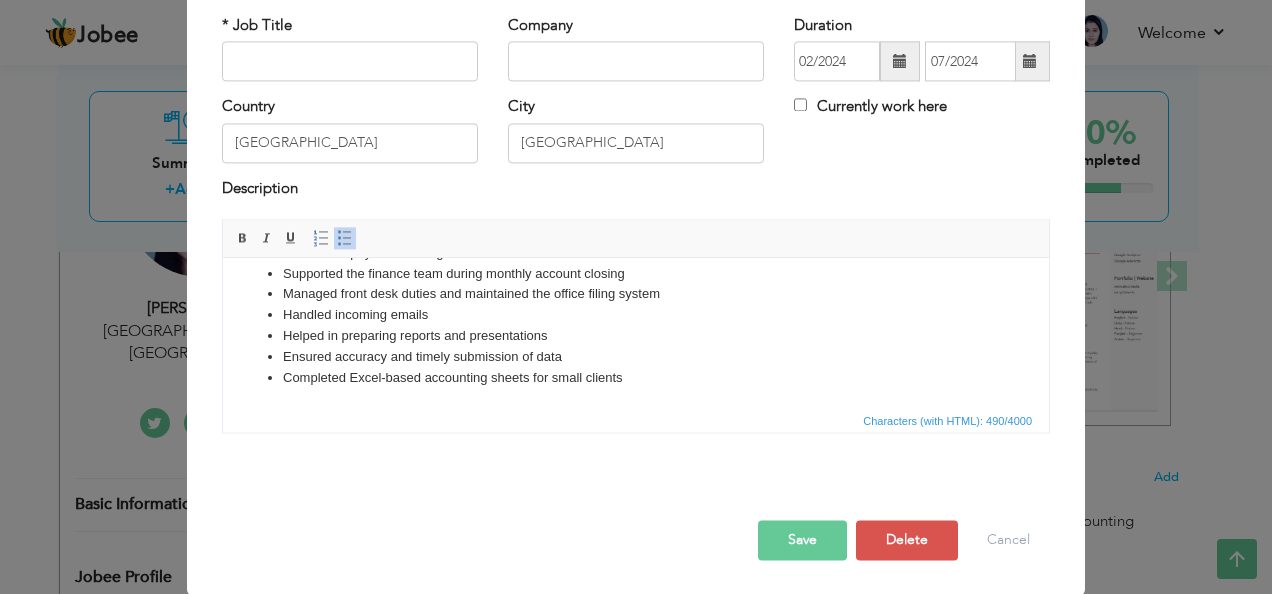 click on "Save
Save and Continue
Delete
Cancel" at bounding box center [636, 520] 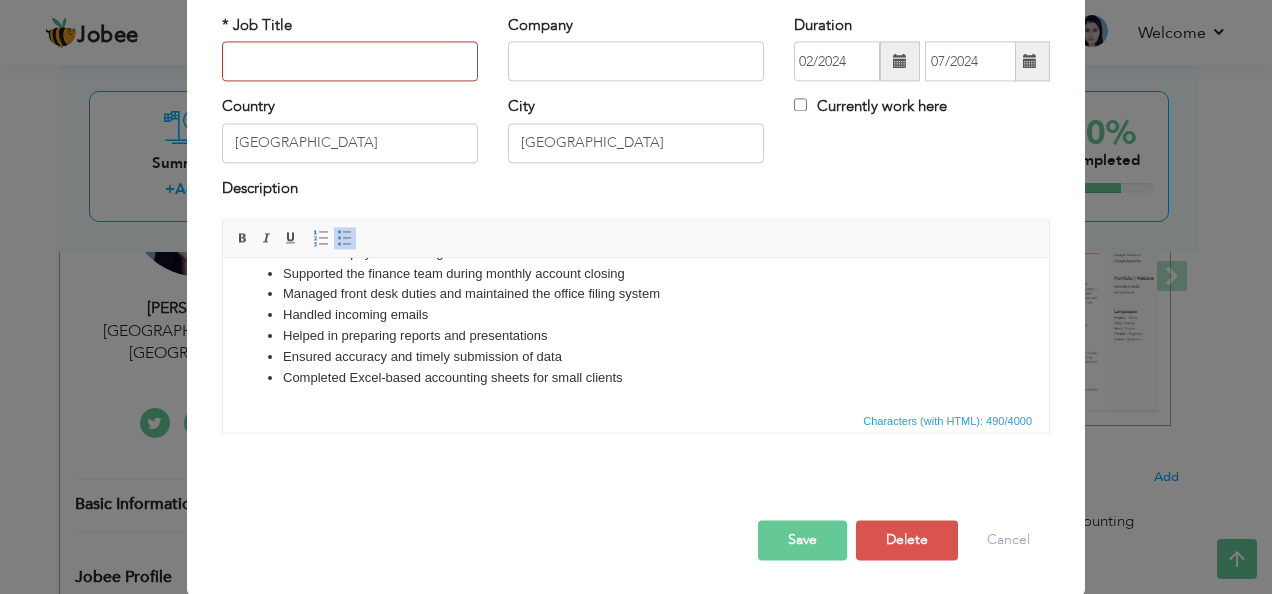 click on "Save" at bounding box center (802, 541) 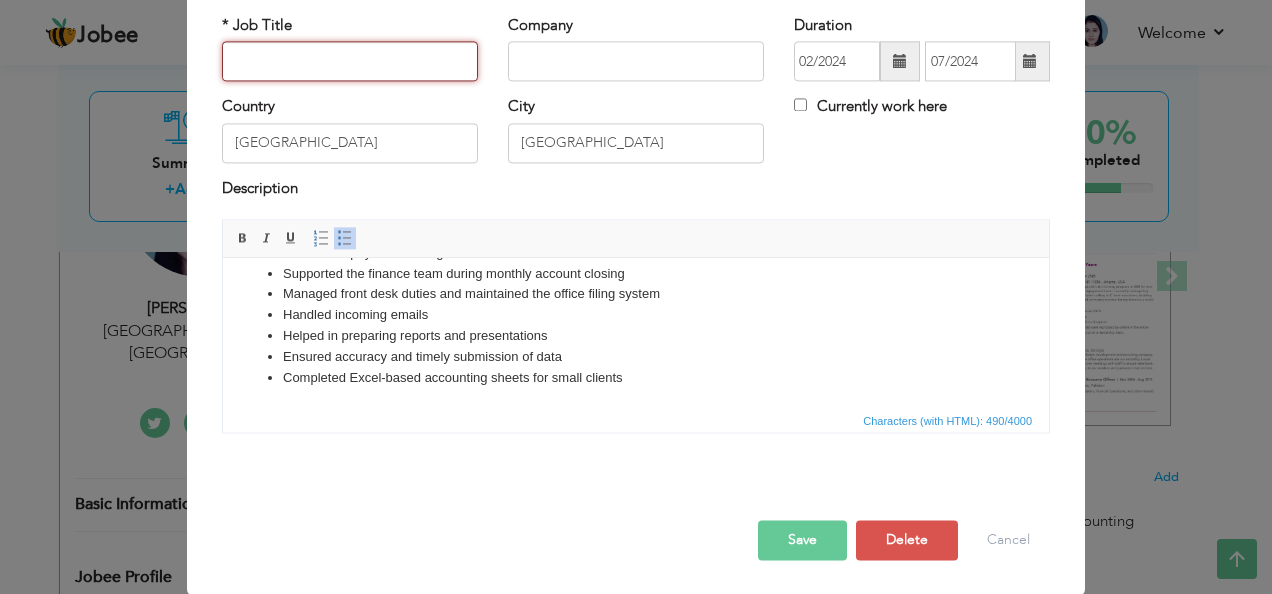 click at bounding box center (350, 62) 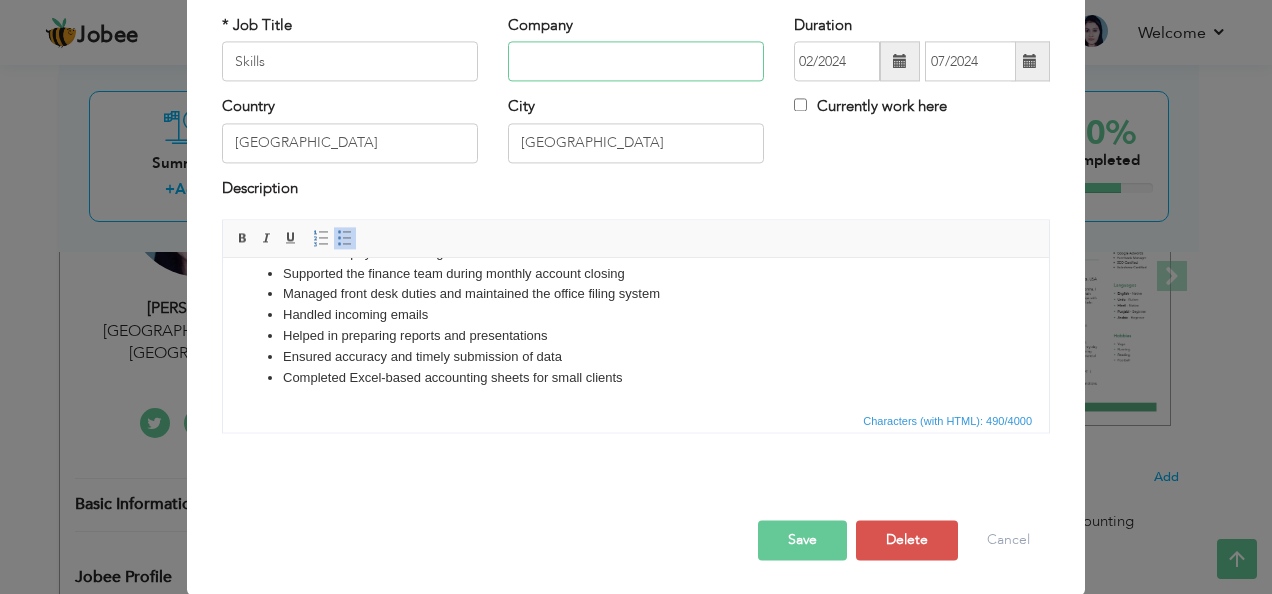 click at bounding box center (636, 62) 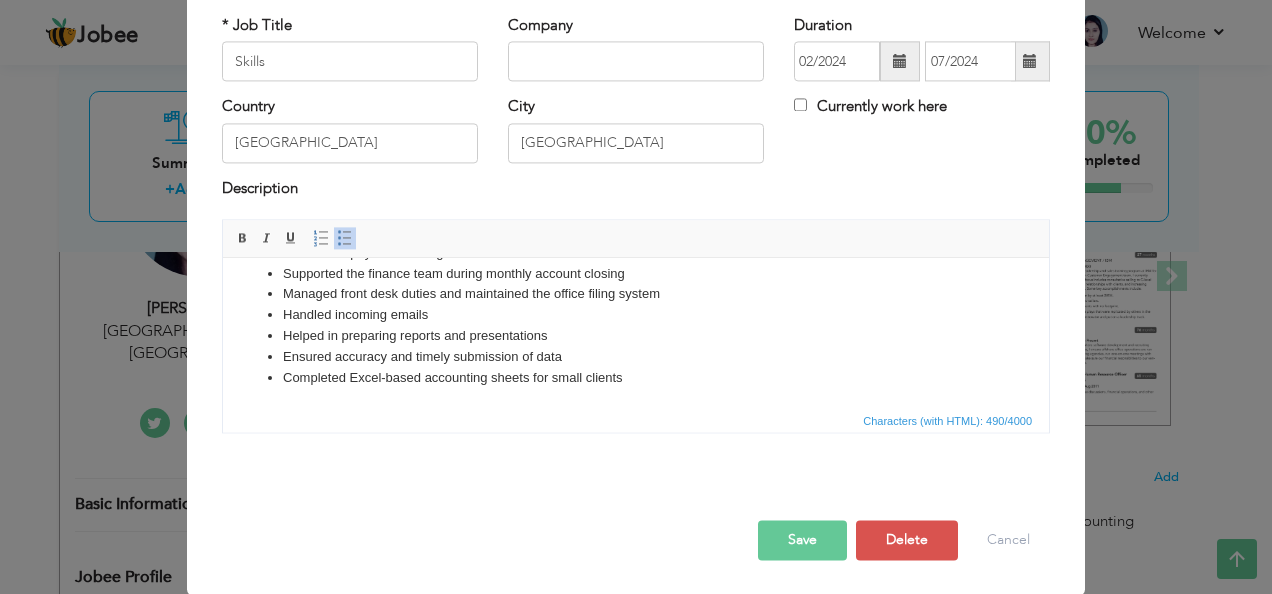 click on "Save" at bounding box center [802, 541] 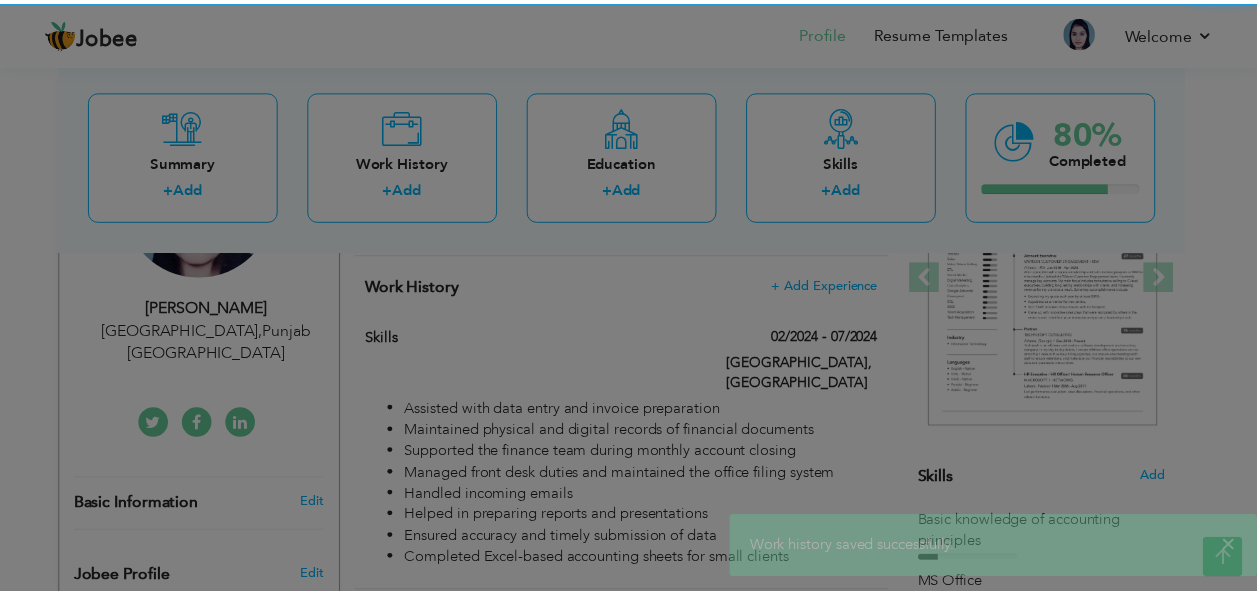 scroll, scrollTop: 0, scrollLeft: 0, axis: both 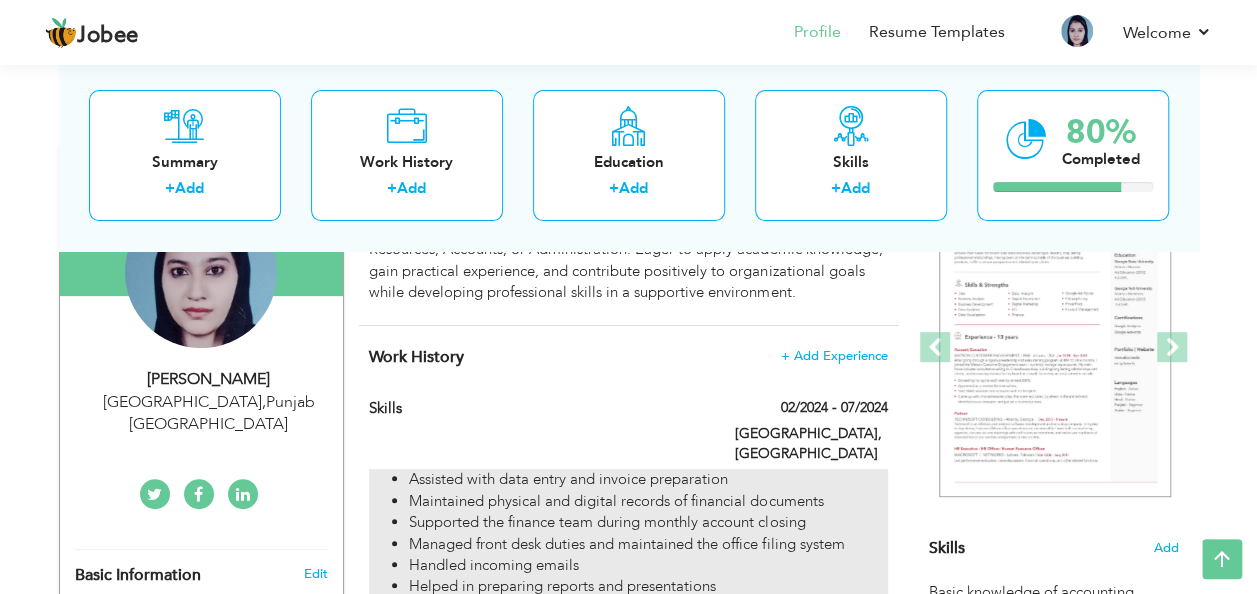 click on "Maintained physical and digital records of financial documents" at bounding box center (648, 501) 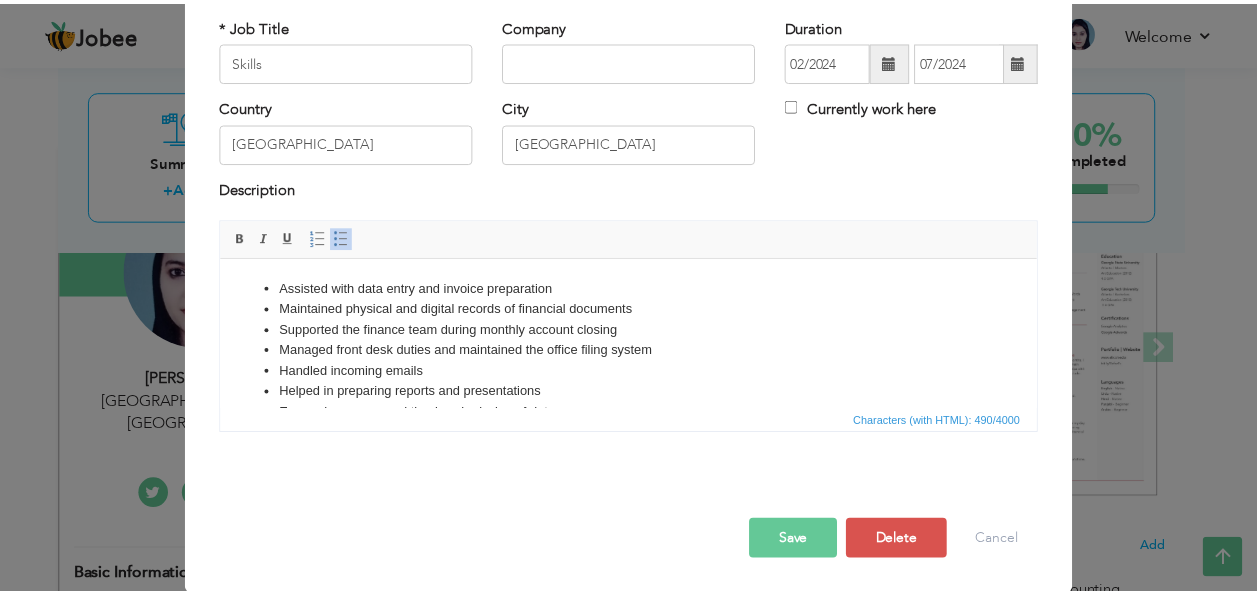 scroll, scrollTop: 0, scrollLeft: 0, axis: both 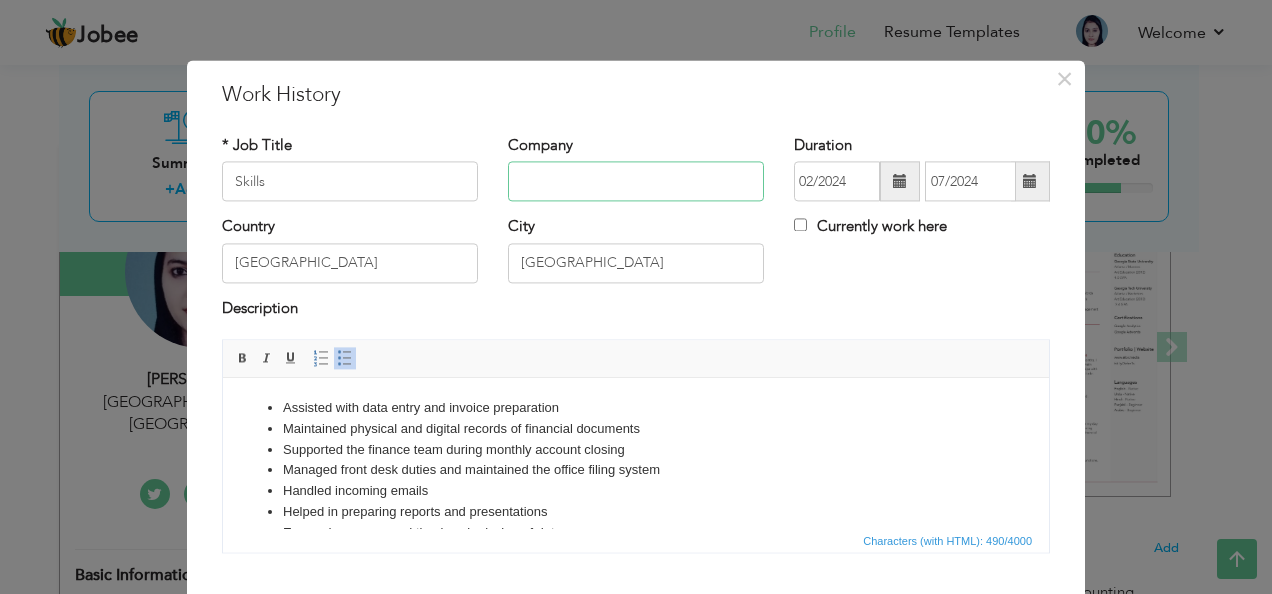 click at bounding box center (636, 182) 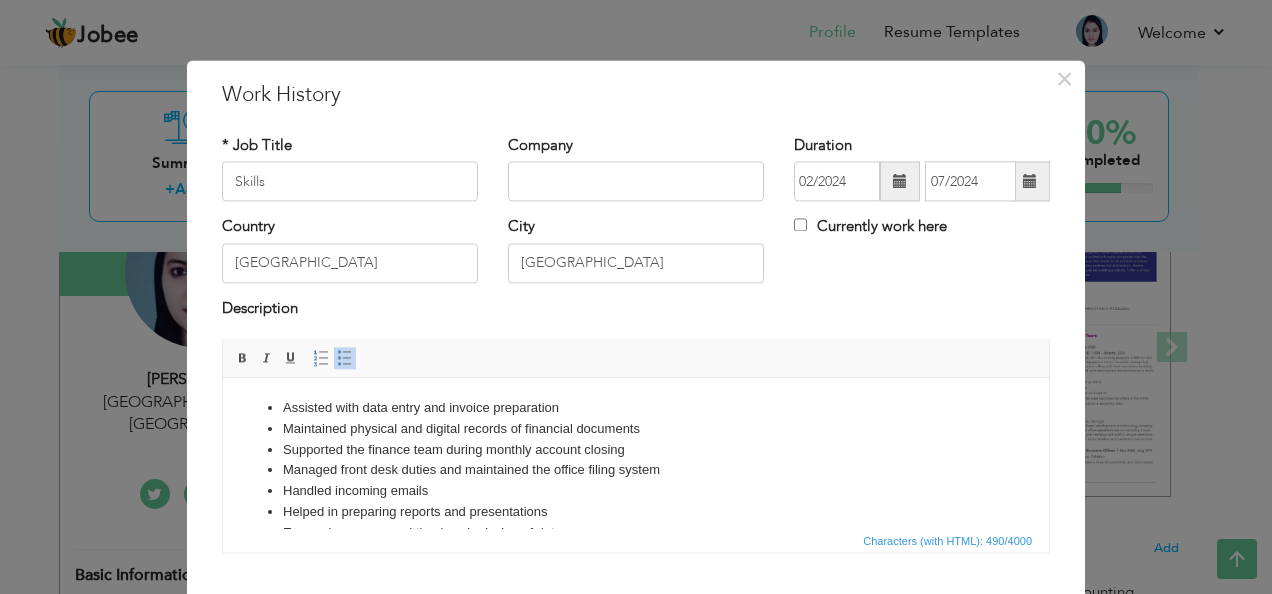 click at bounding box center (900, 182) 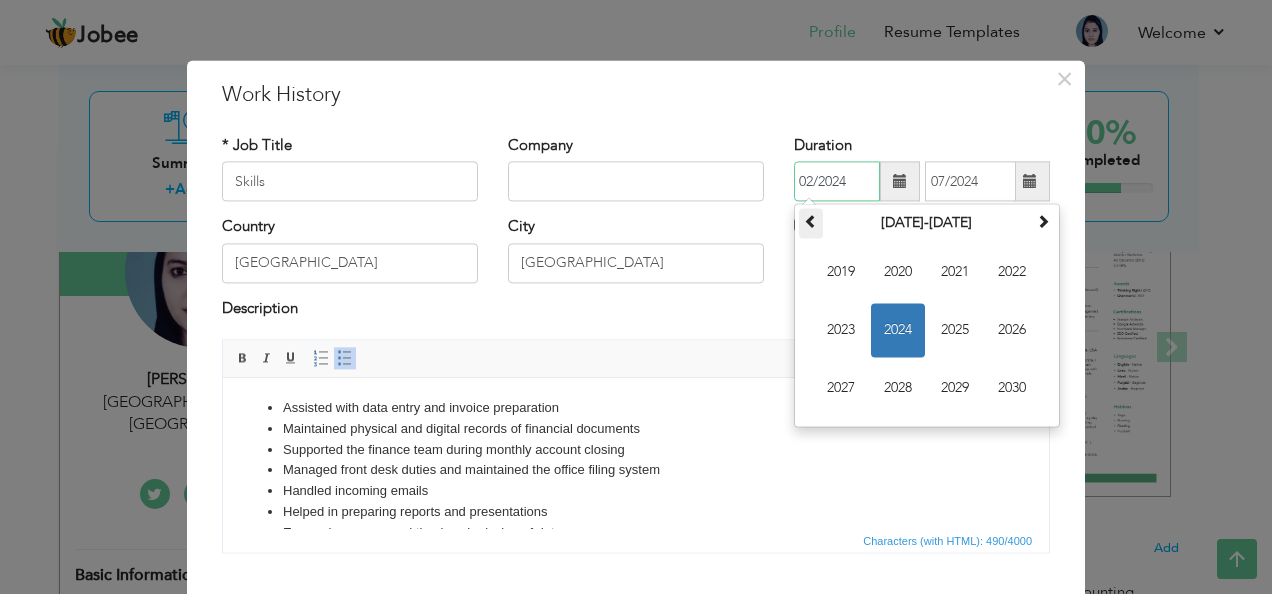 click at bounding box center [811, 222] 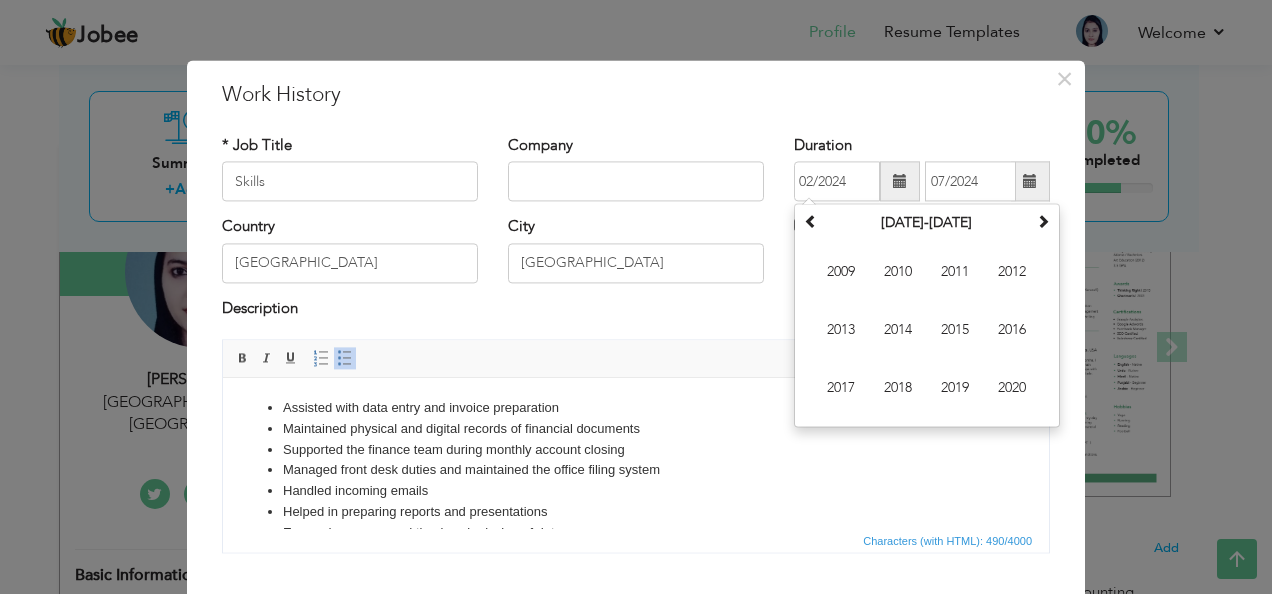 click on "×
Work History
* Job Title
Skills
Company
Duration 02/2024 [DATE]" at bounding box center [636, 297] 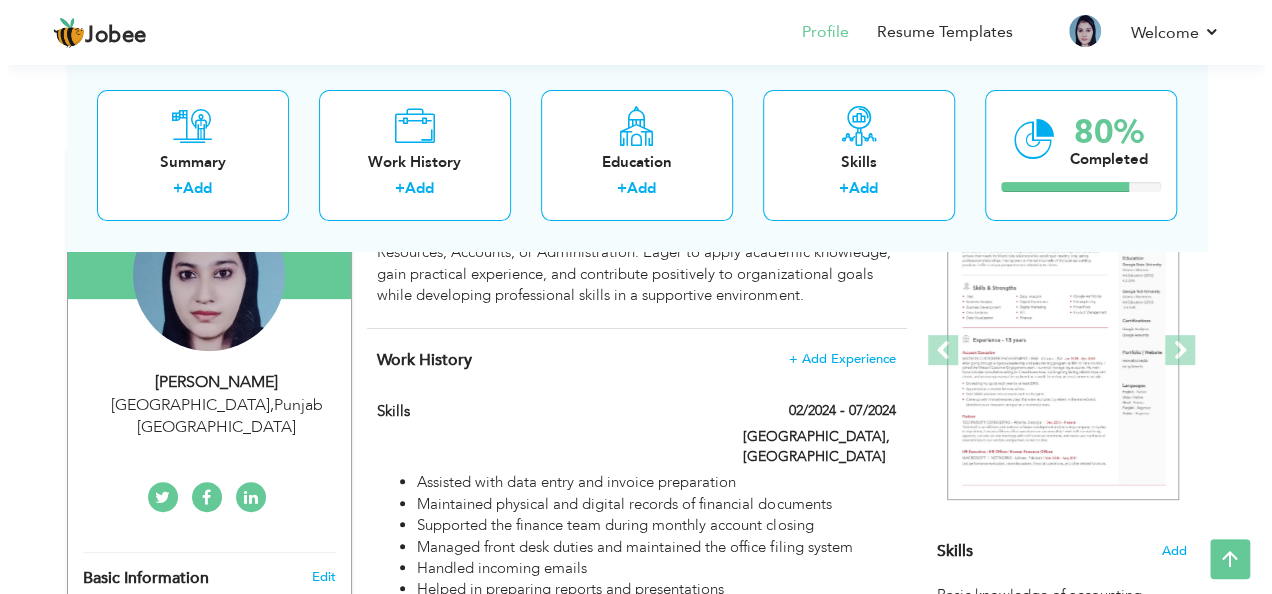 scroll, scrollTop: 186, scrollLeft: 0, axis: vertical 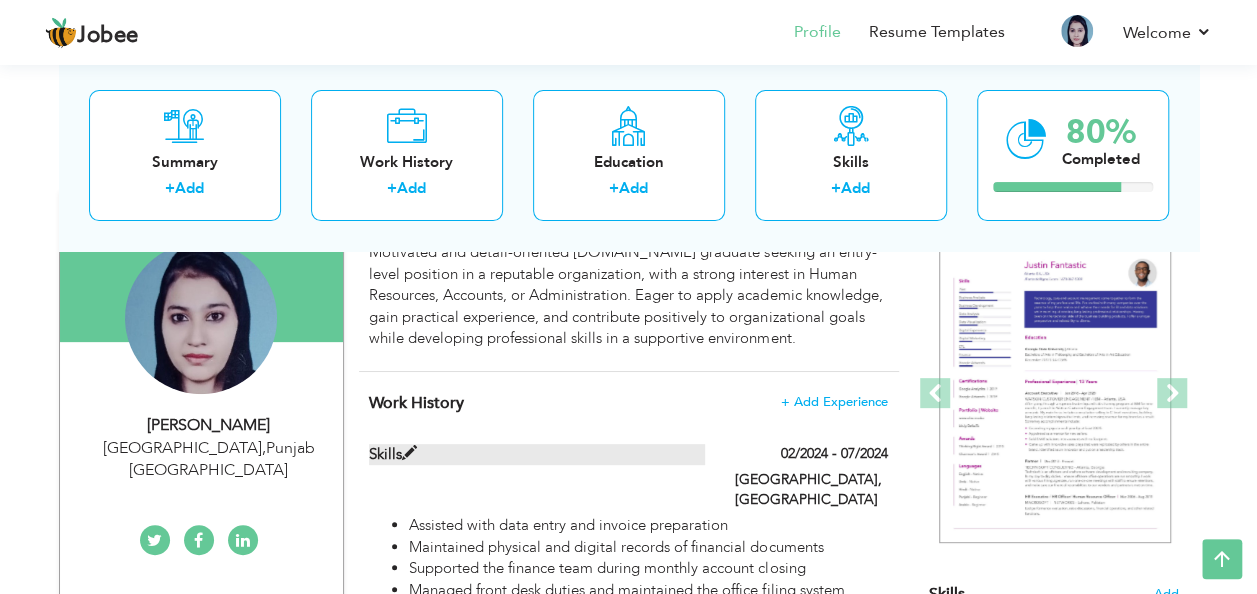 click at bounding box center [409, 453] 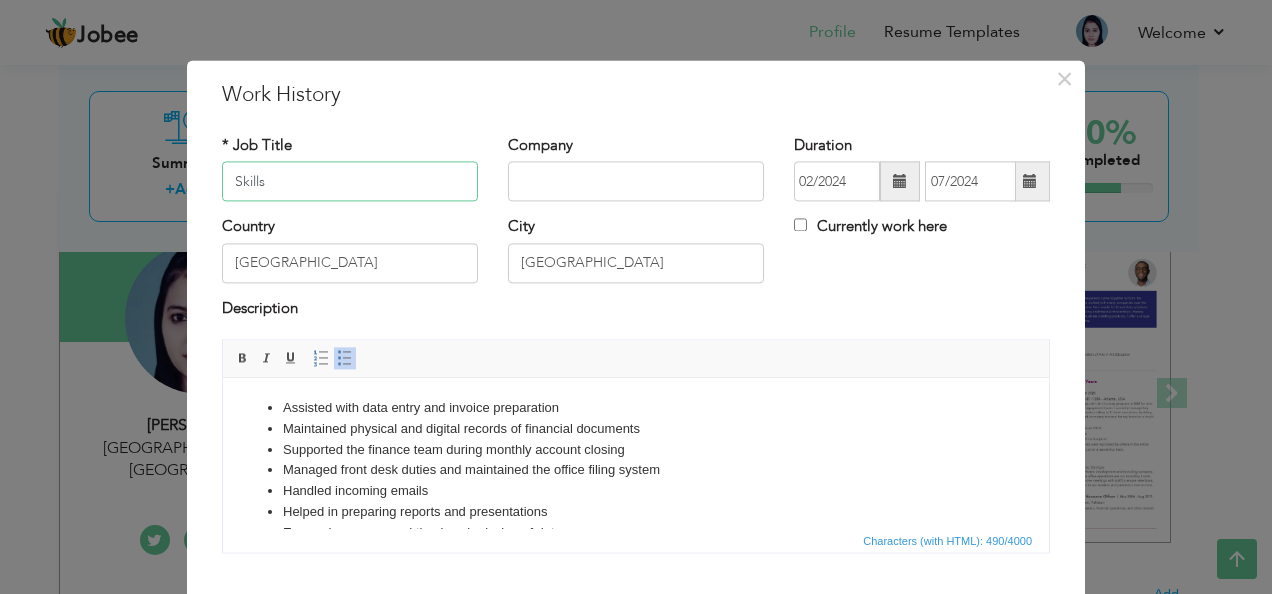 click on "Skills" at bounding box center [350, 182] 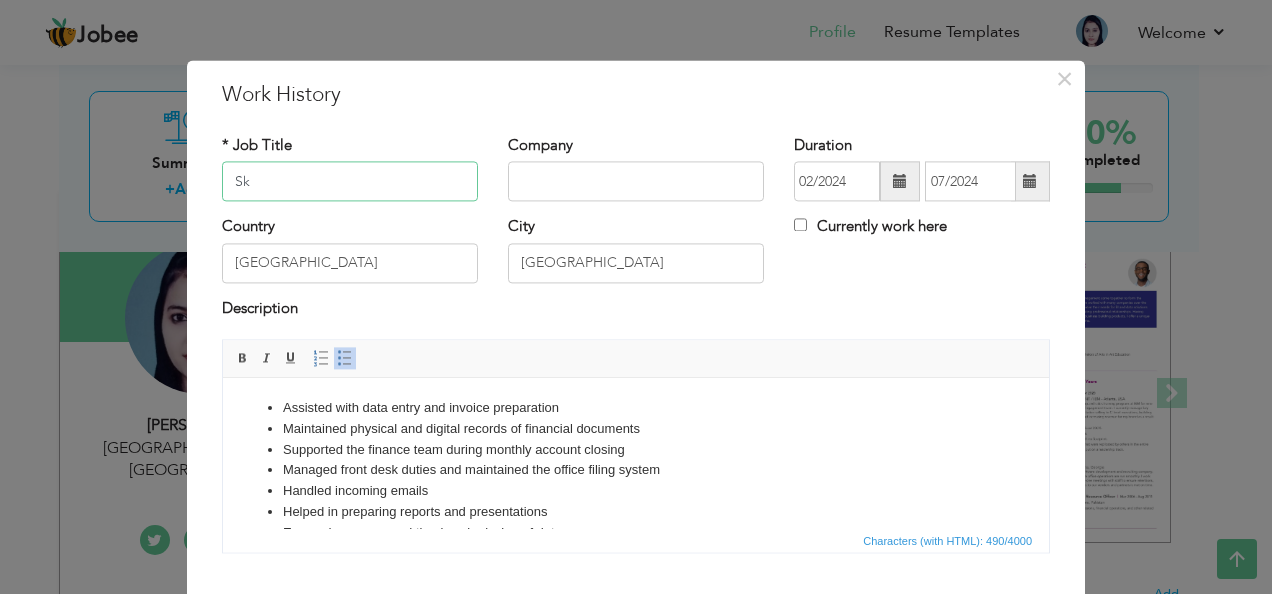 type on "S" 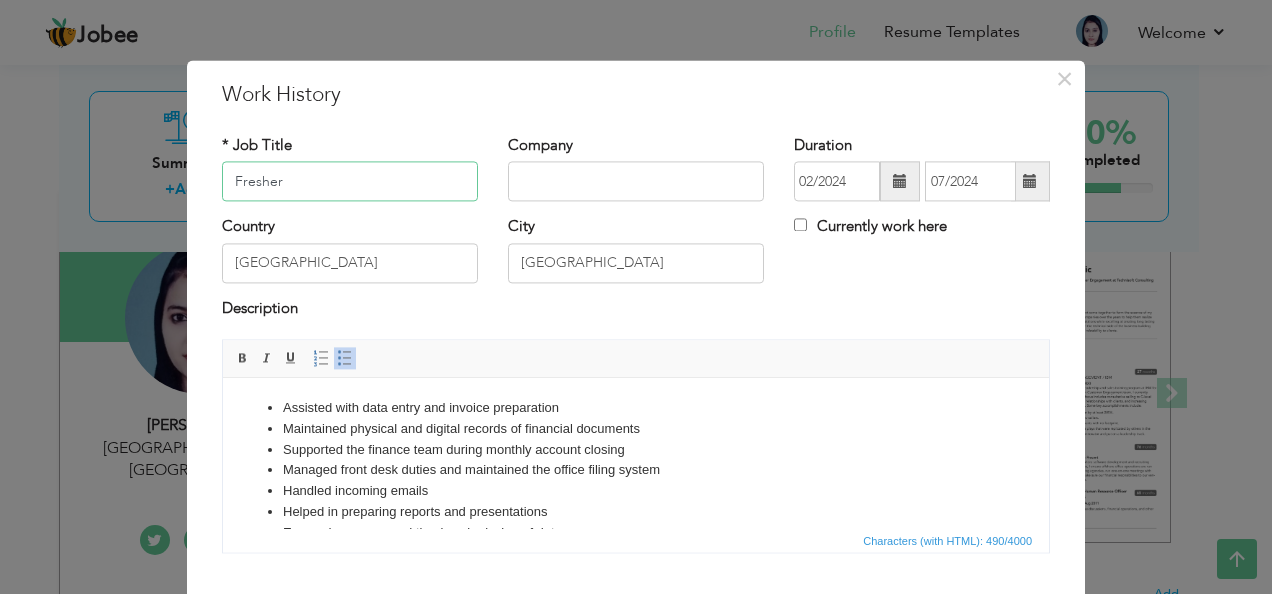 type on "Fresher" 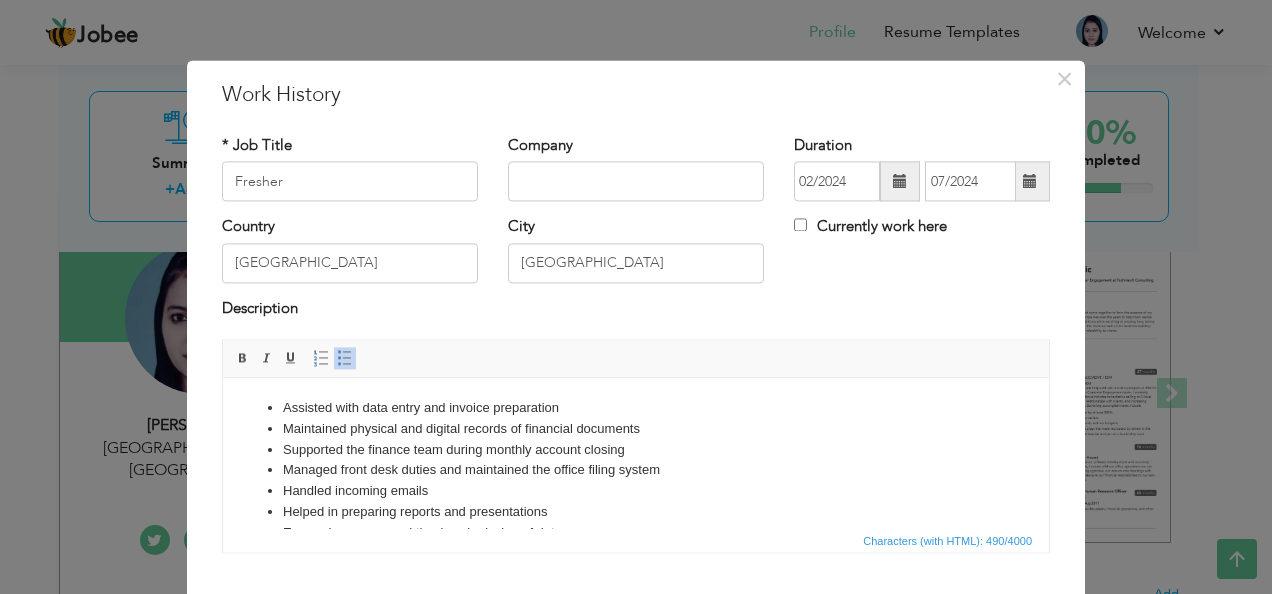 click at bounding box center (900, 181) 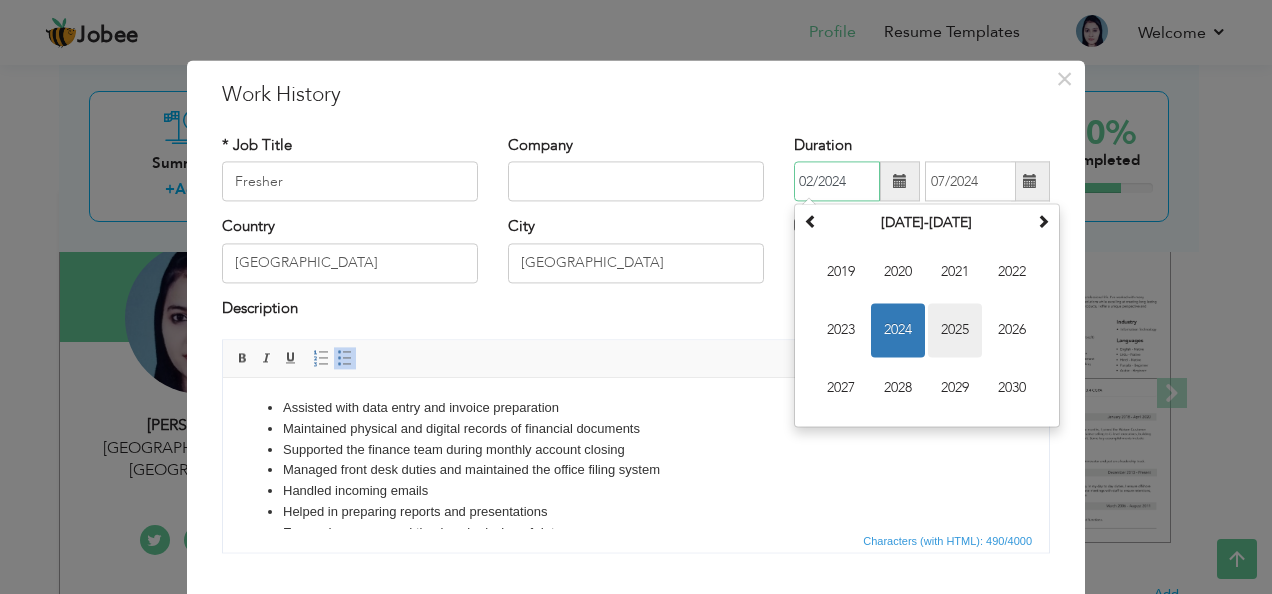 click on "2025" at bounding box center [955, 331] 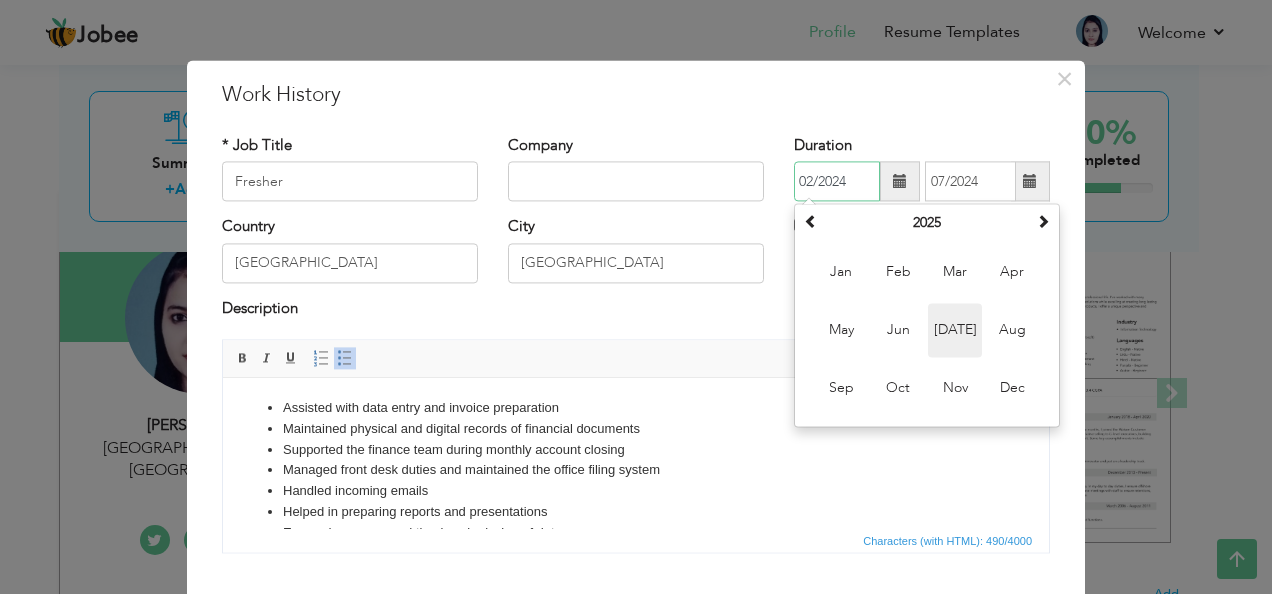 click on "[DATE]" at bounding box center (955, 331) 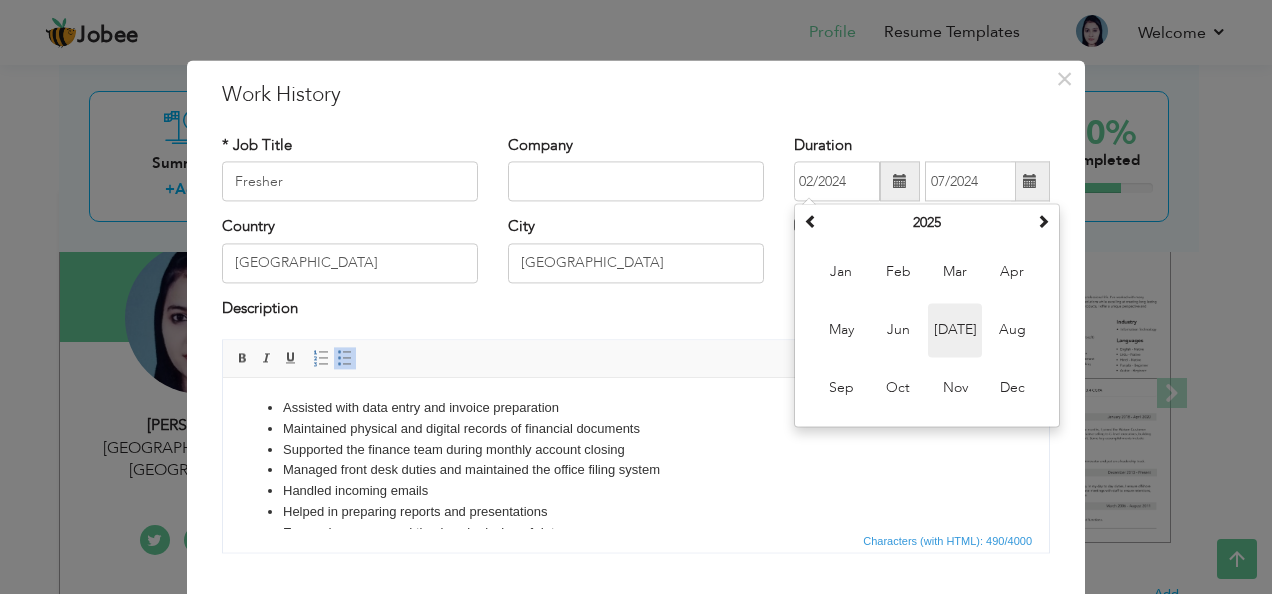 type on "07/2025" 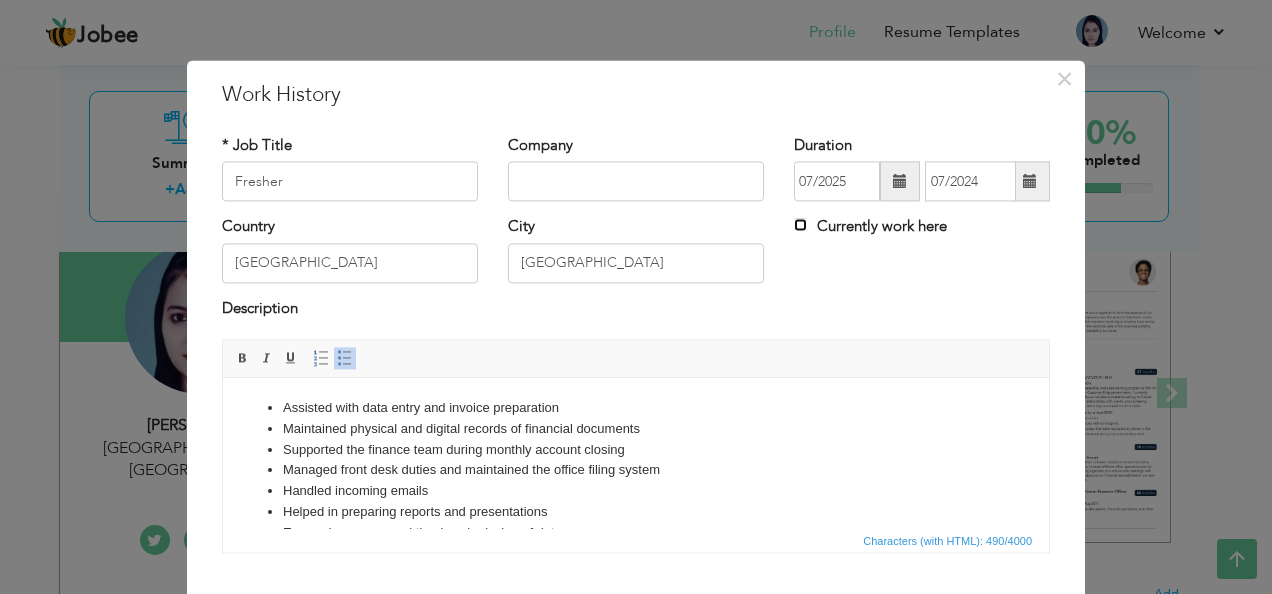 click on "Currently work here" at bounding box center [800, 225] 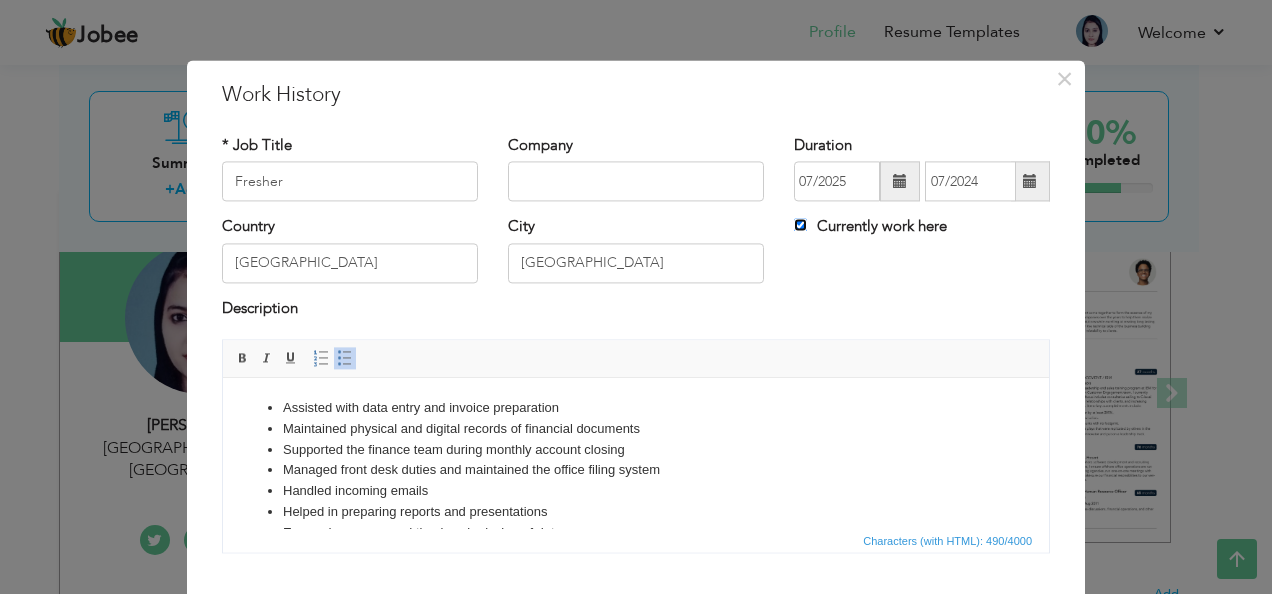 type 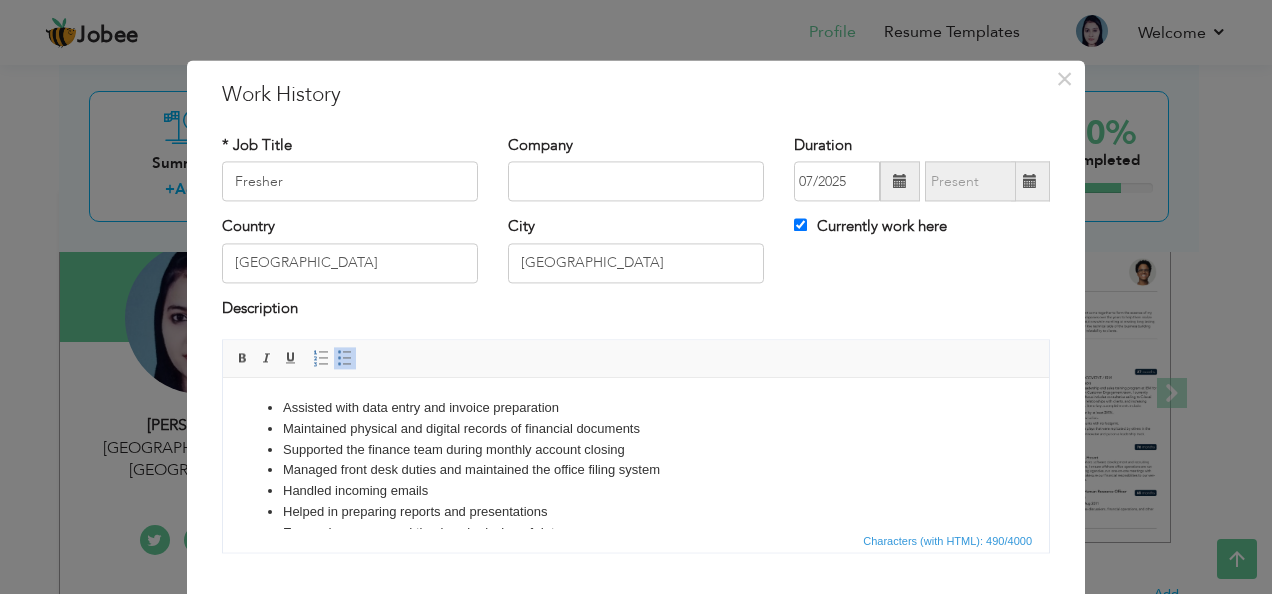 scroll, scrollTop: 120, scrollLeft: 0, axis: vertical 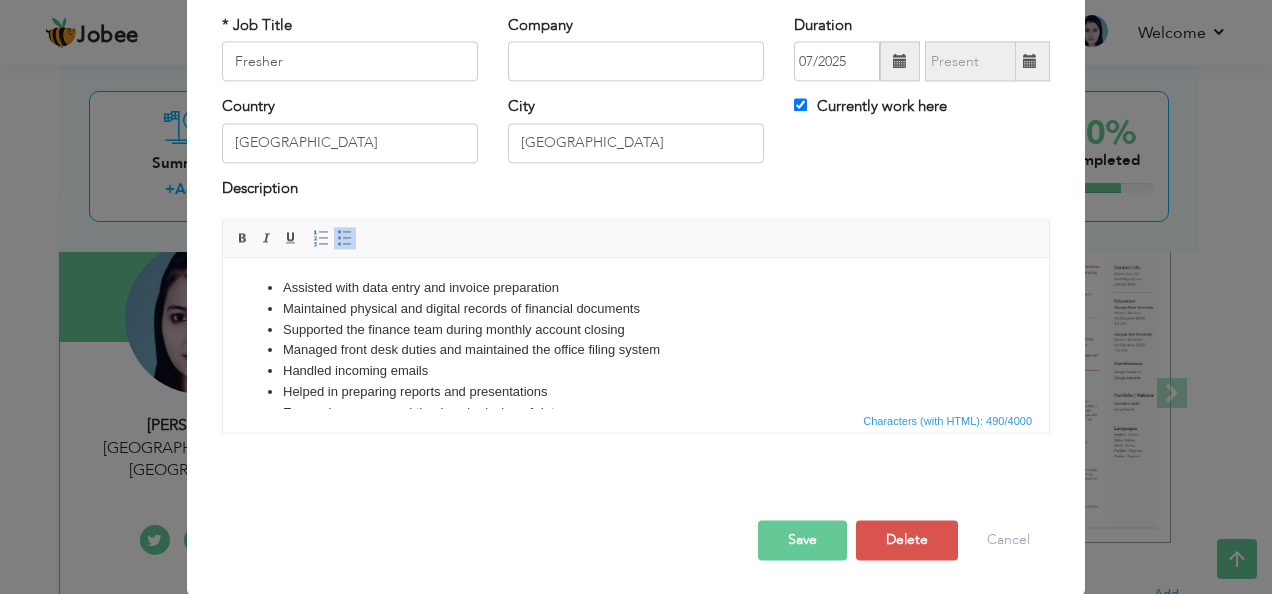 click on "Save" at bounding box center (802, 541) 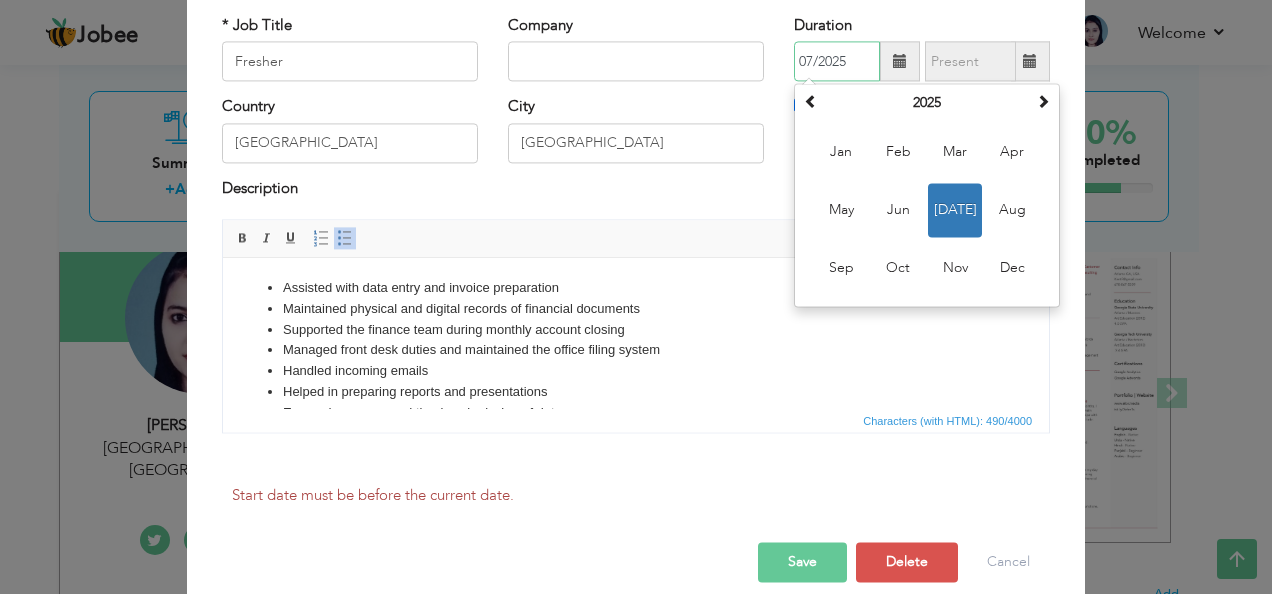 click on "[DATE]" at bounding box center [955, 211] 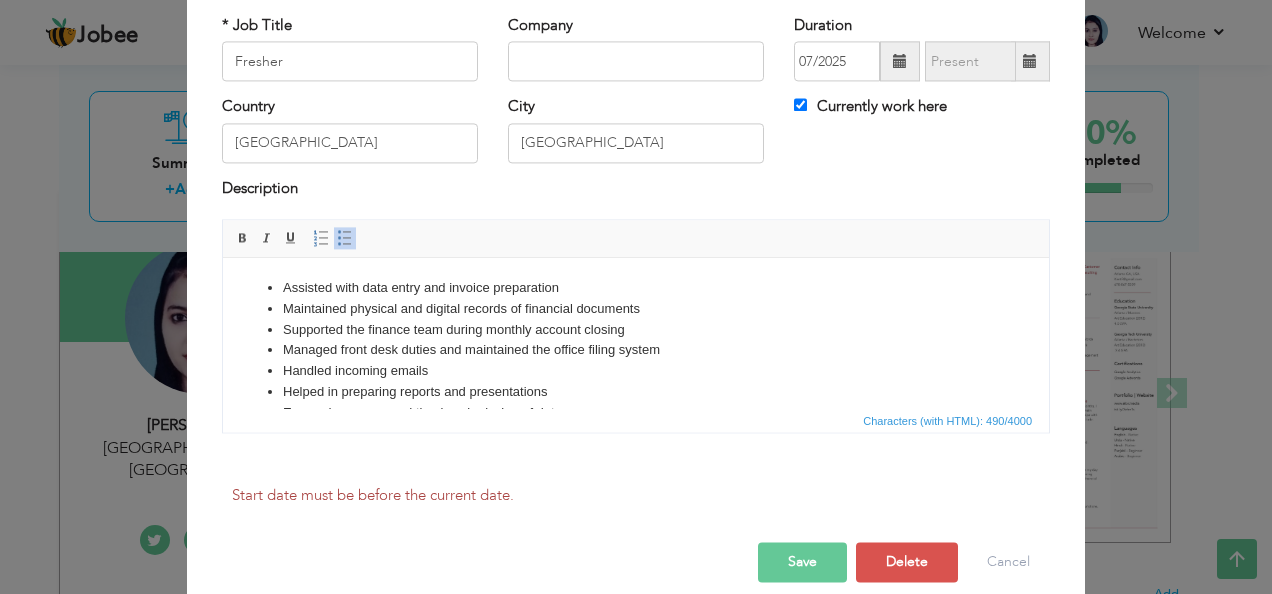 click on "Save" at bounding box center [802, 562] 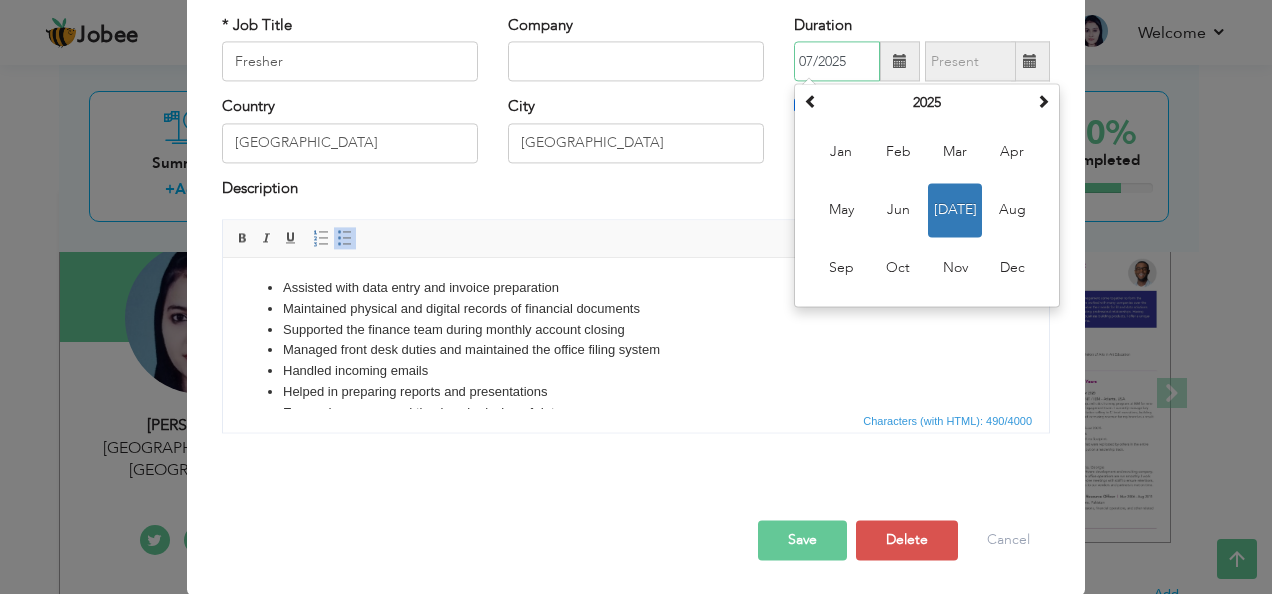 click on "Aug" at bounding box center (1012, 211) 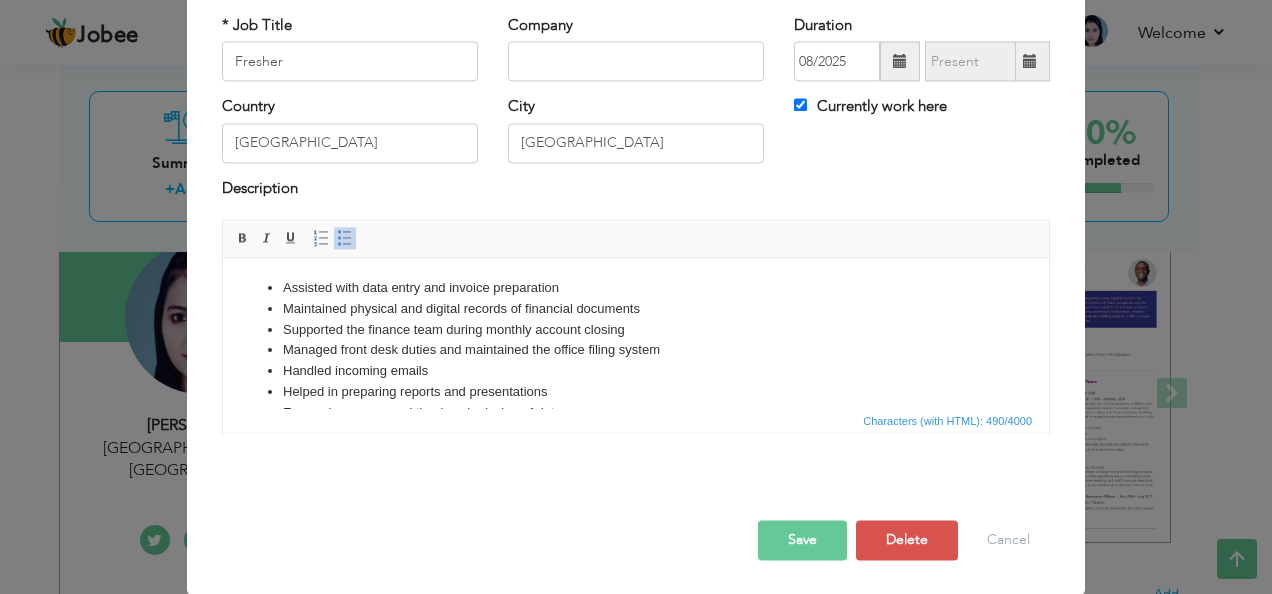 click on "Save
Save and Continue
Delete
Cancel" at bounding box center [636, 520] 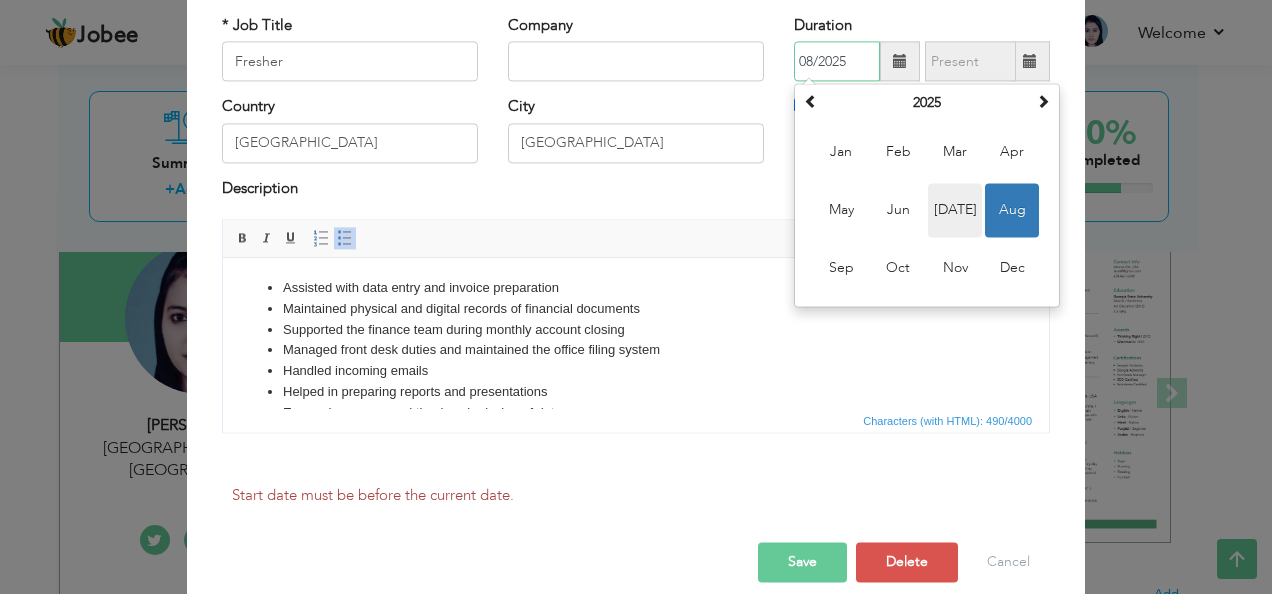click on "[DATE]" at bounding box center (955, 211) 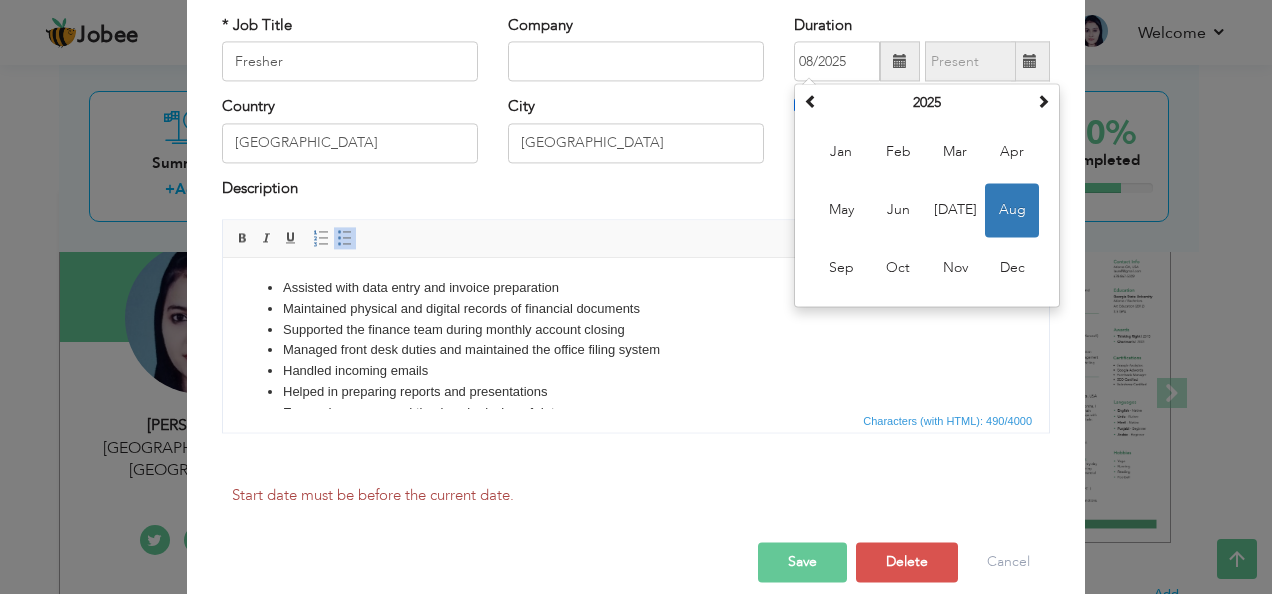 type on "07/2025" 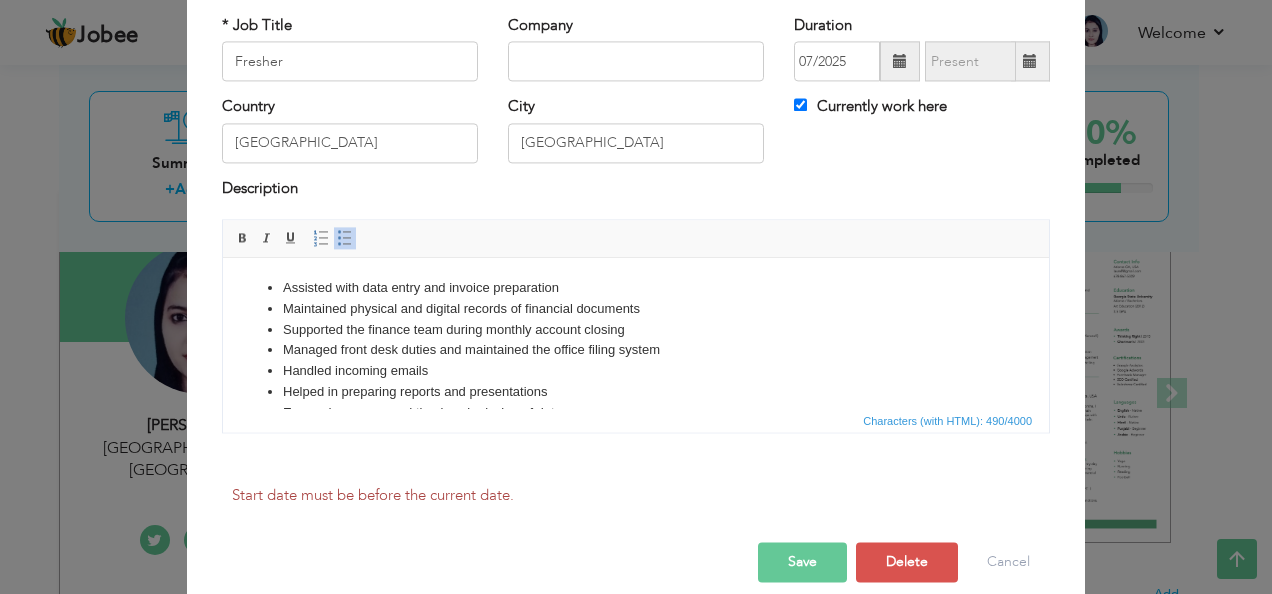 click on "Save" at bounding box center [802, 562] 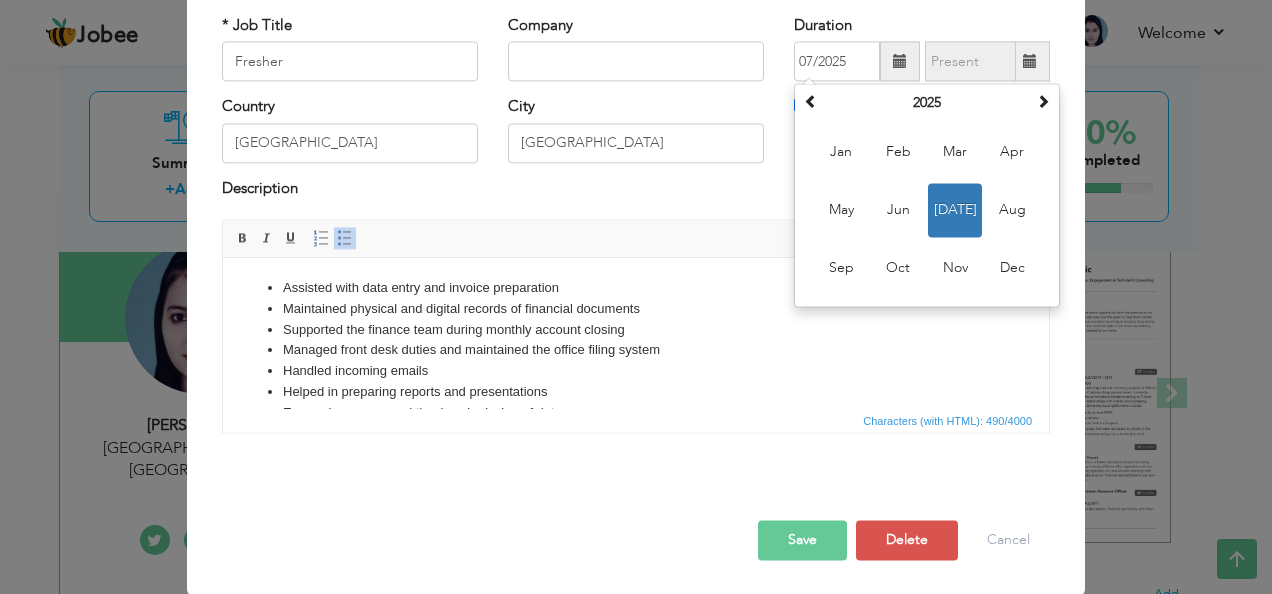 click on "Characters (with HTML): 490/4000" at bounding box center (636, 421) 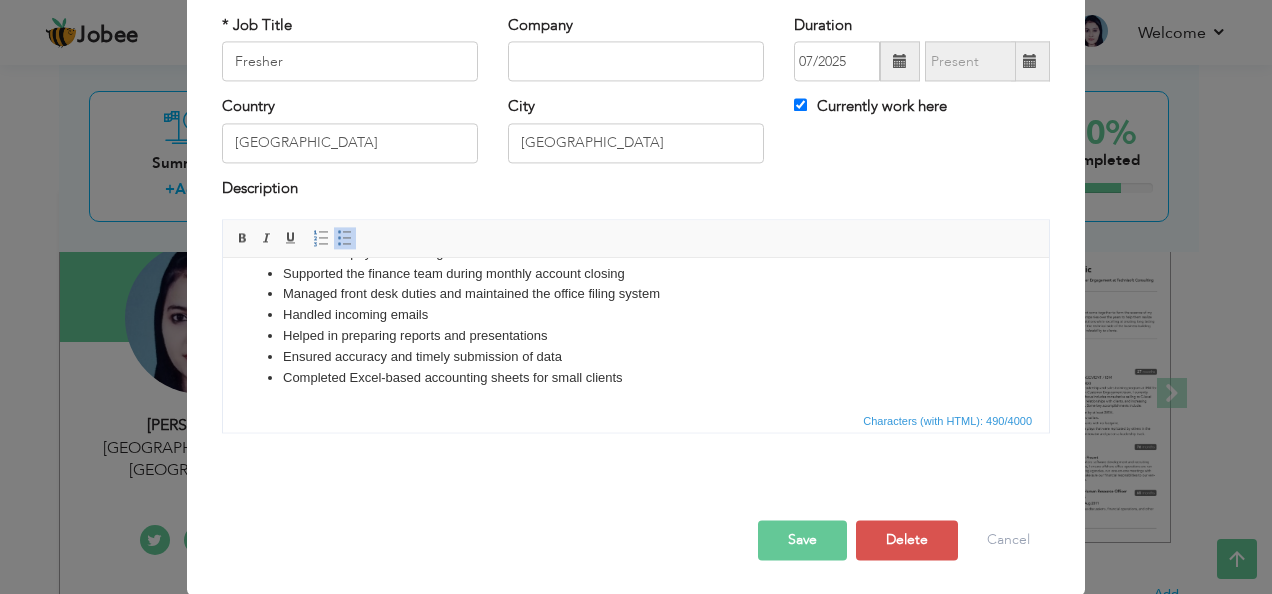 scroll, scrollTop: 0, scrollLeft: 0, axis: both 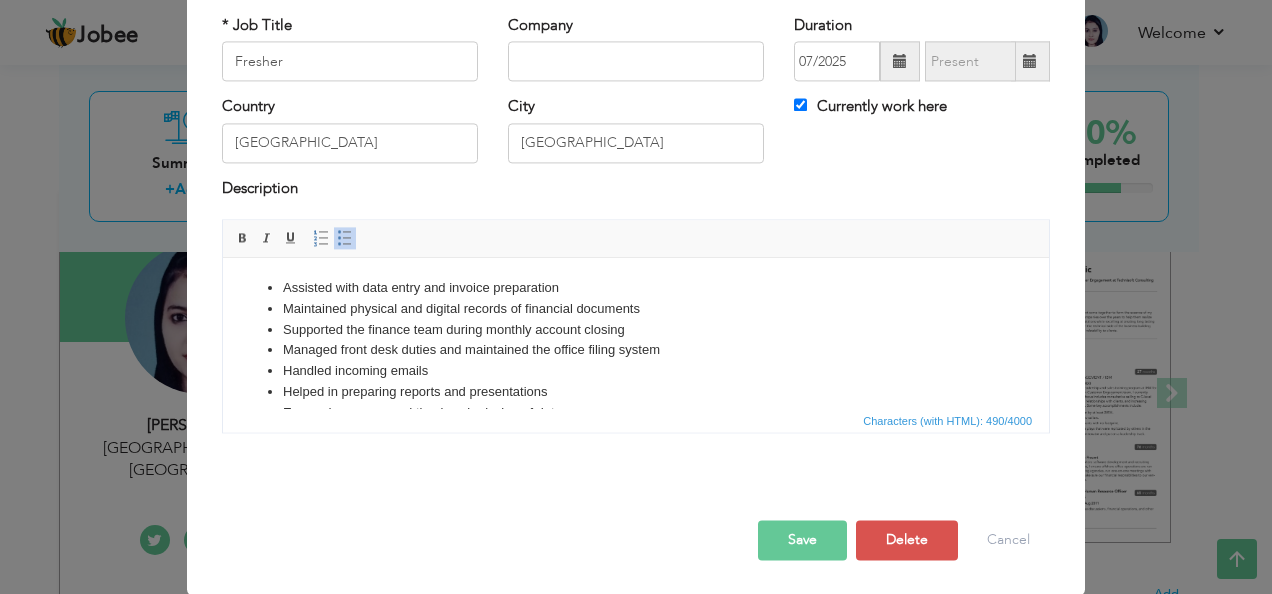 drag, startPoint x: 1041, startPoint y: 293, endPoint x: 1254, endPoint y: 506, distance: 301.22748 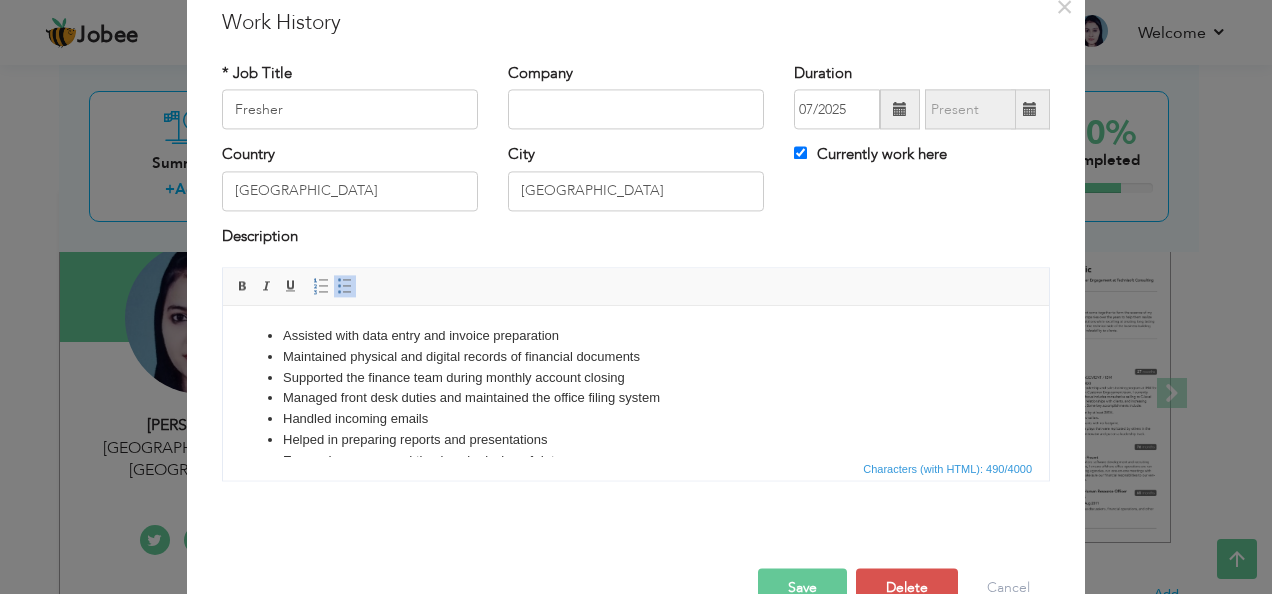 scroll, scrollTop: 14, scrollLeft: 0, axis: vertical 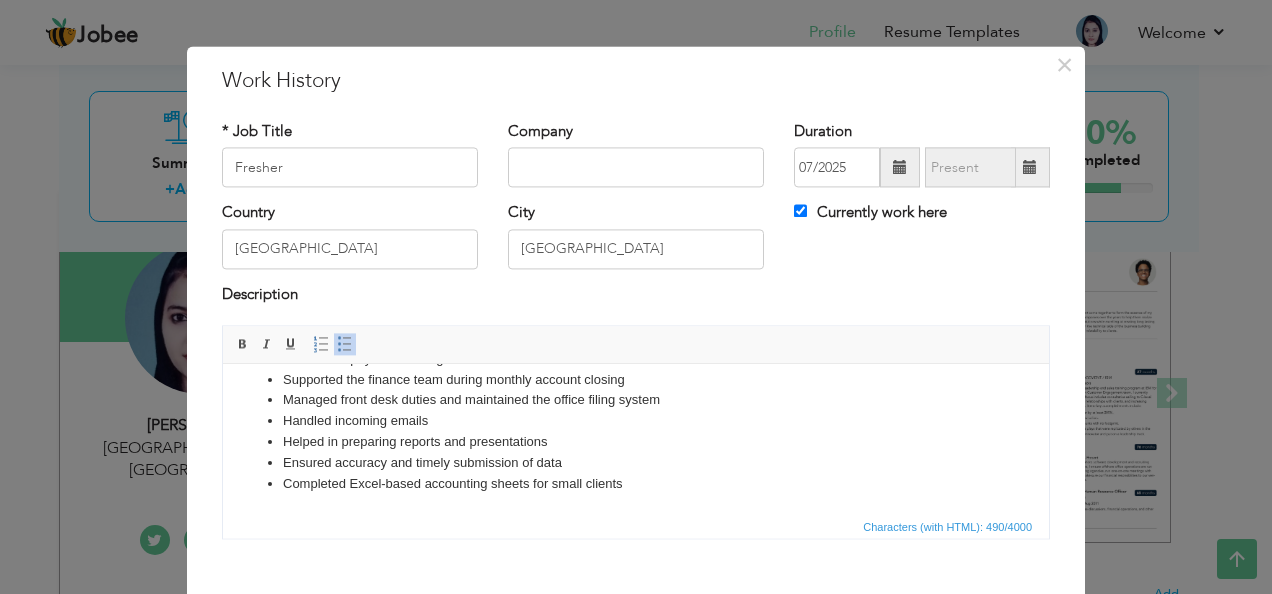 drag, startPoint x: 1256, startPoint y: 299, endPoint x: 1258, endPoint y: 416, distance: 117.01709 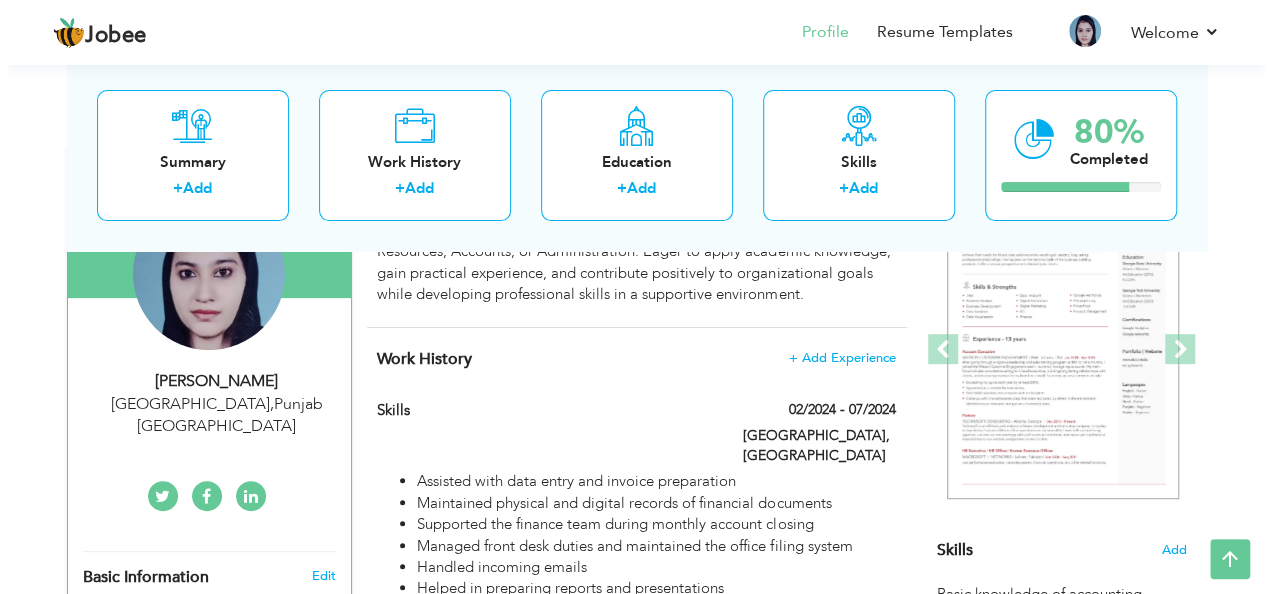 scroll, scrollTop: 164, scrollLeft: 0, axis: vertical 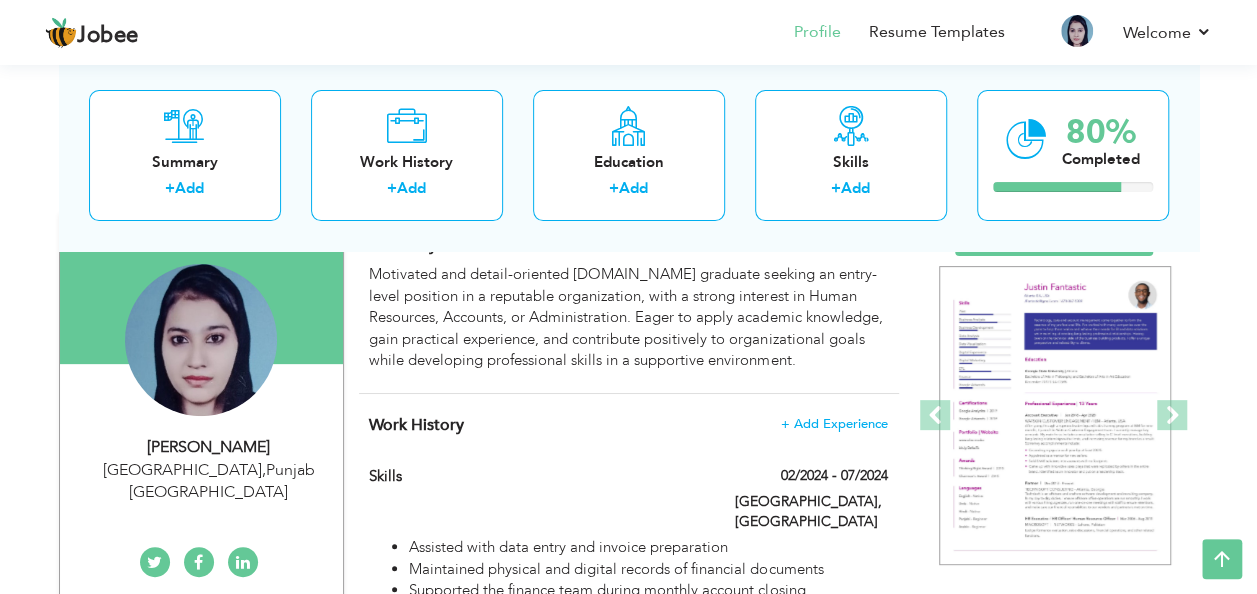 click on "Work History
+ Add Experience
Skills
02/2024 - 07/2024
Skills
02/2024 - 07/2024" at bounding box center (629, 562) 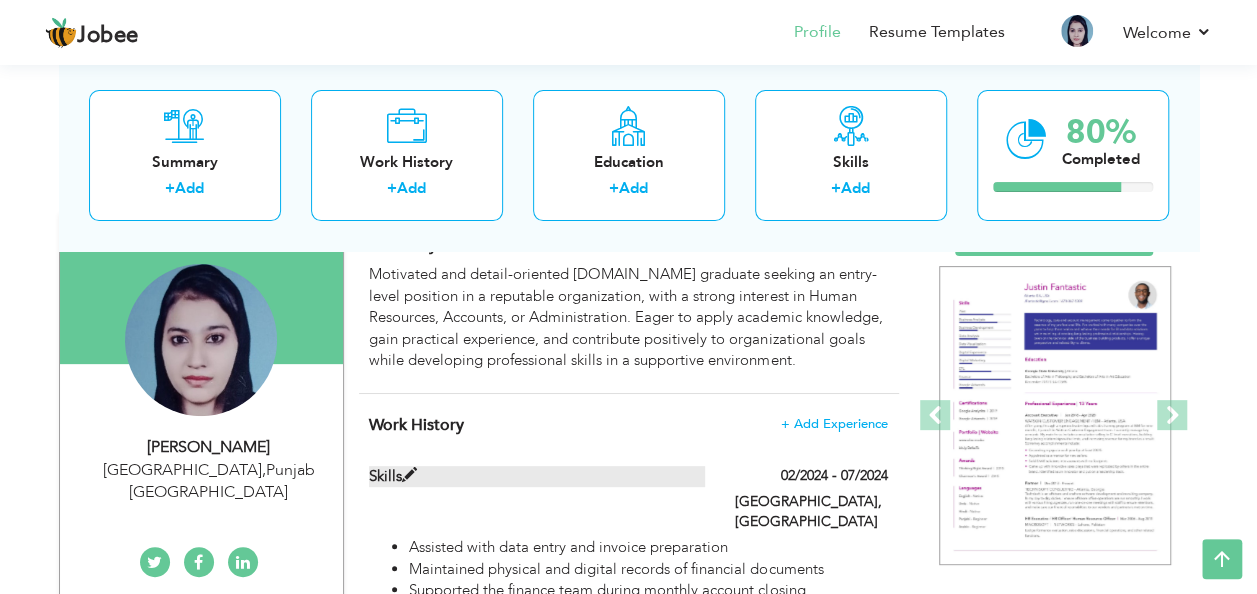 click at bounding box center [409, 475] 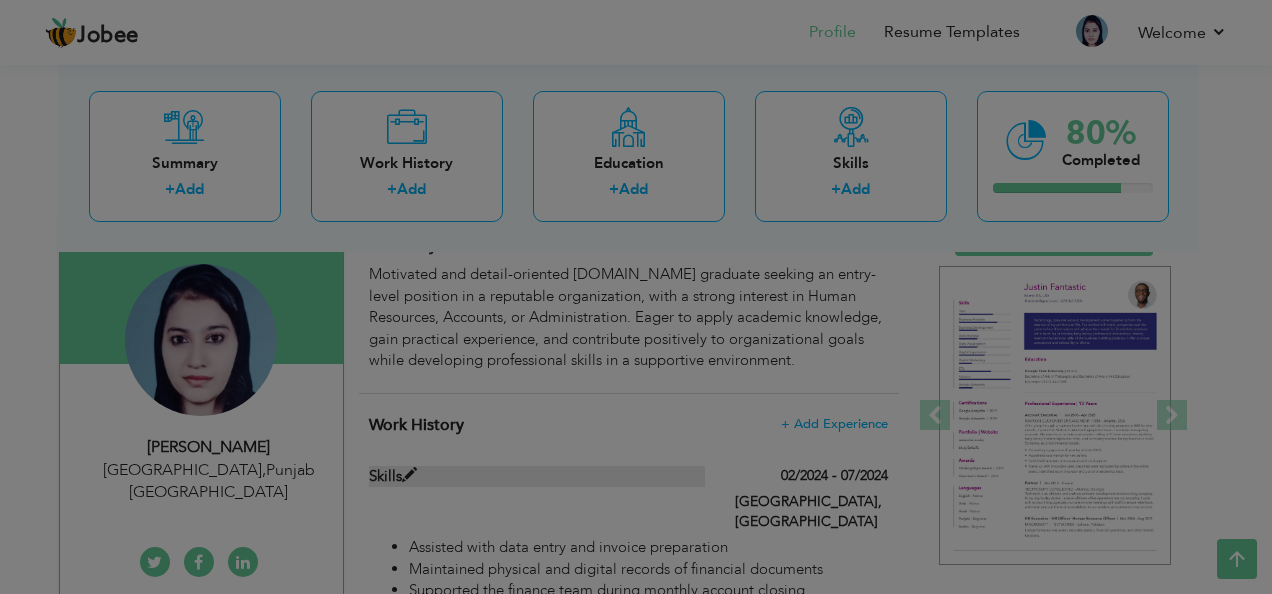 scroll, scrollTop: 0, scrollLeft: 0, axis: both 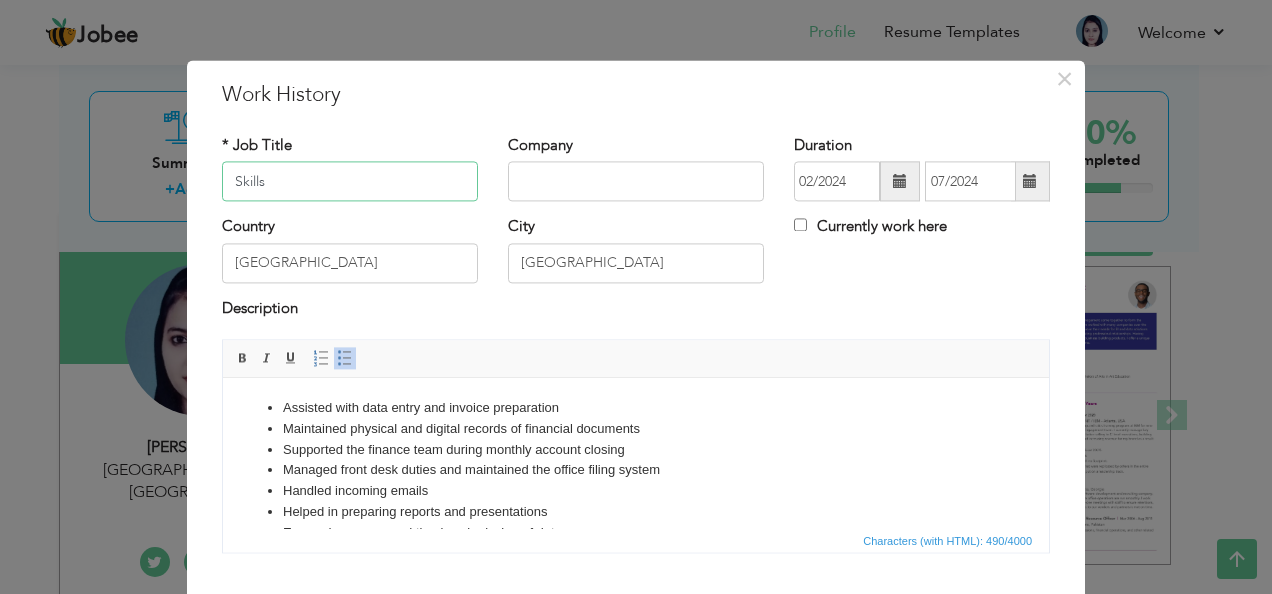 drag, startPoint x: 318, startPoint y: 178, endPoint x: -4, endPoint y: 252, distance: 330.3937 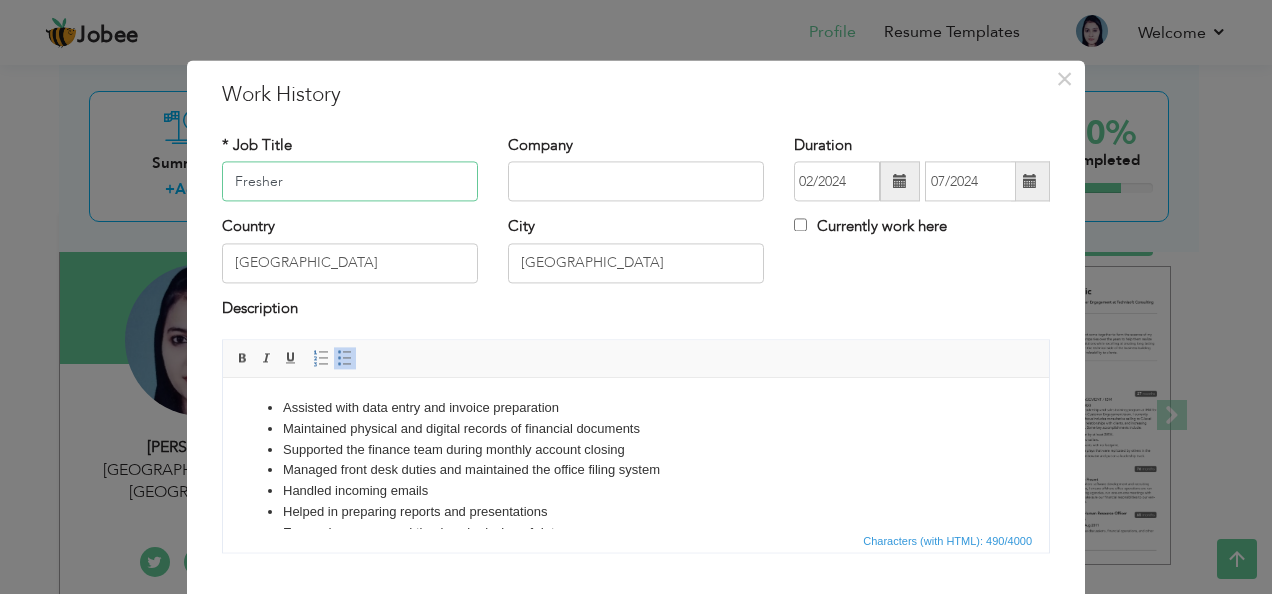 type on "Fresher" 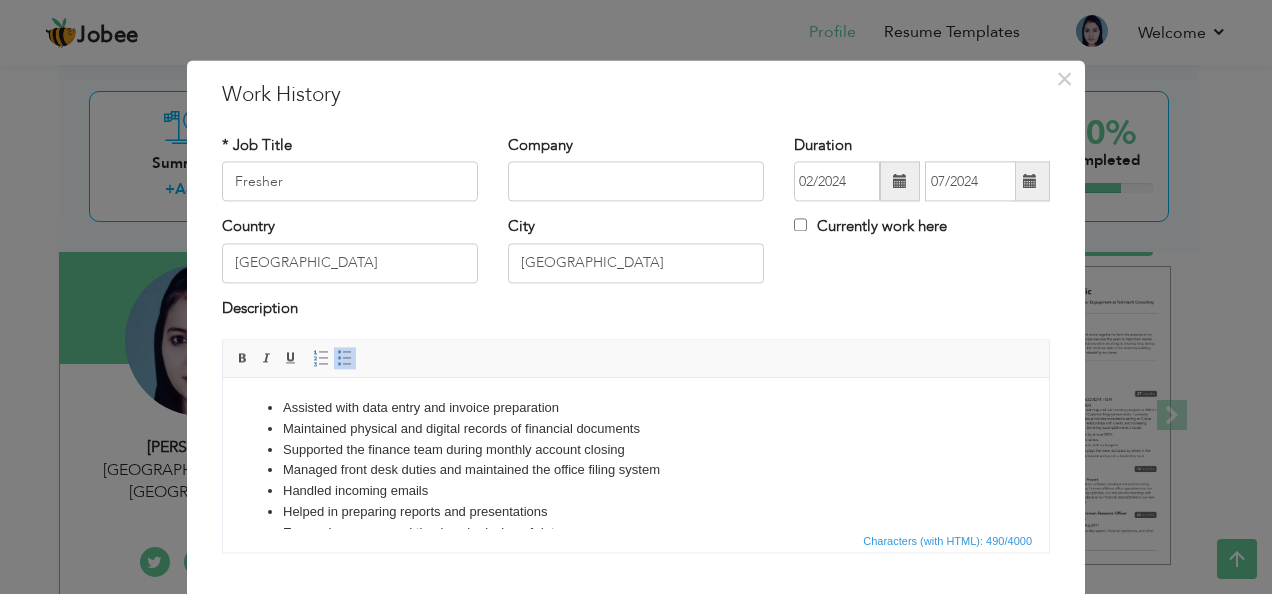 click at bounding box center [900, 181] 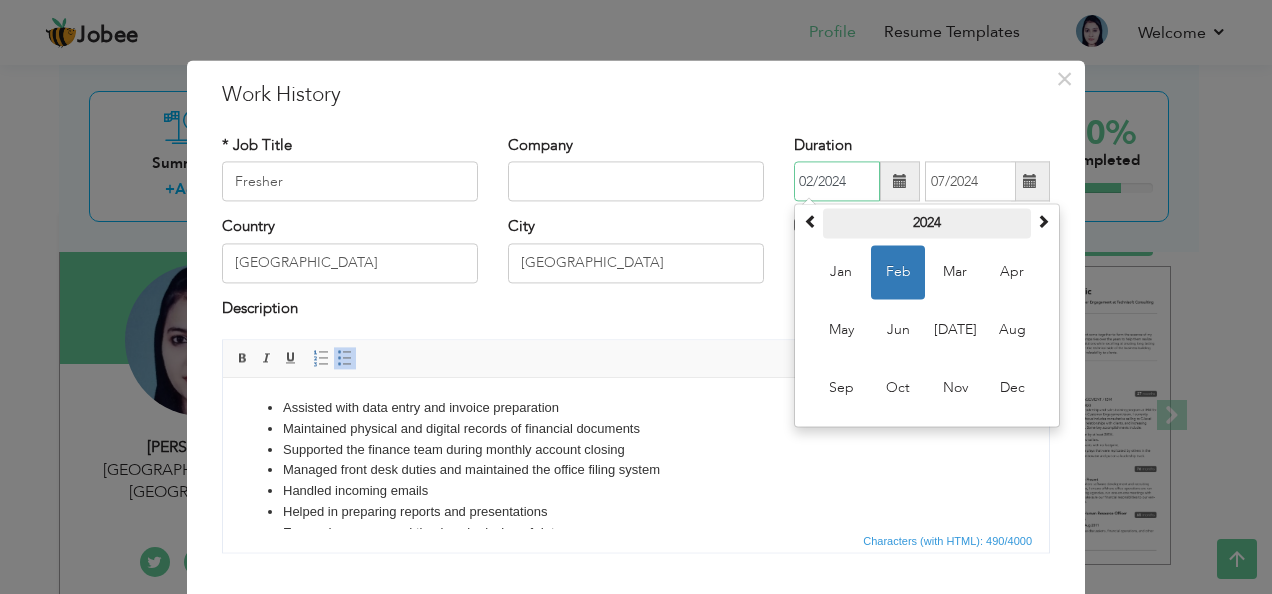 click on "2024" at bounding box center [927, 224] 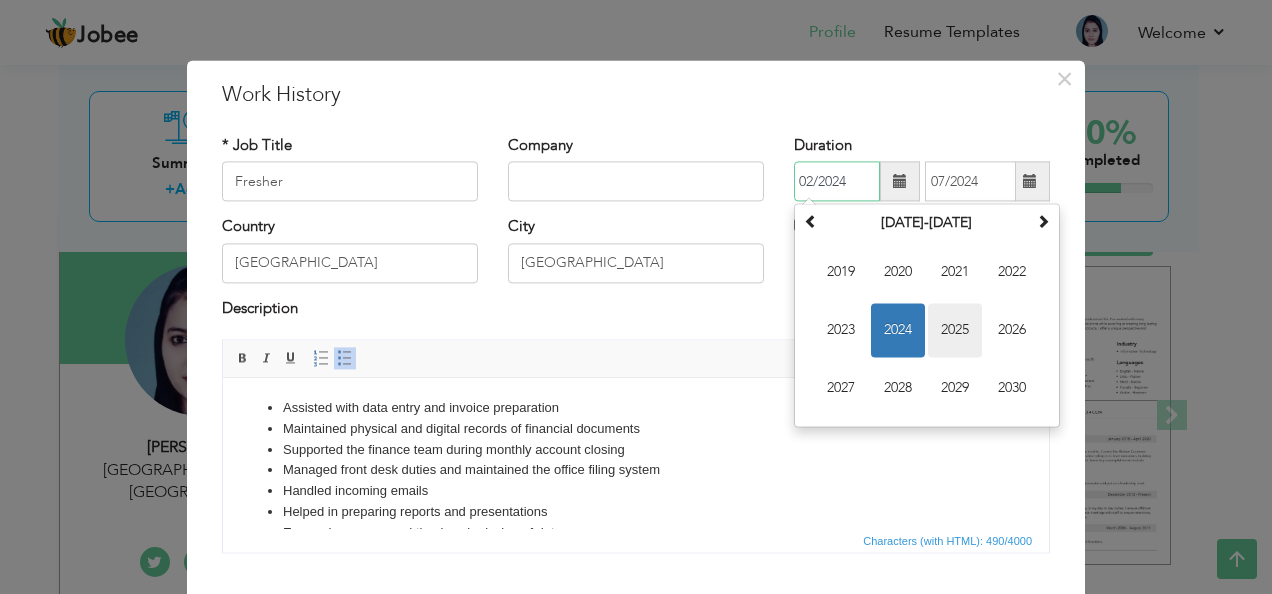 click on "2025" at bounding box center (955, 331) 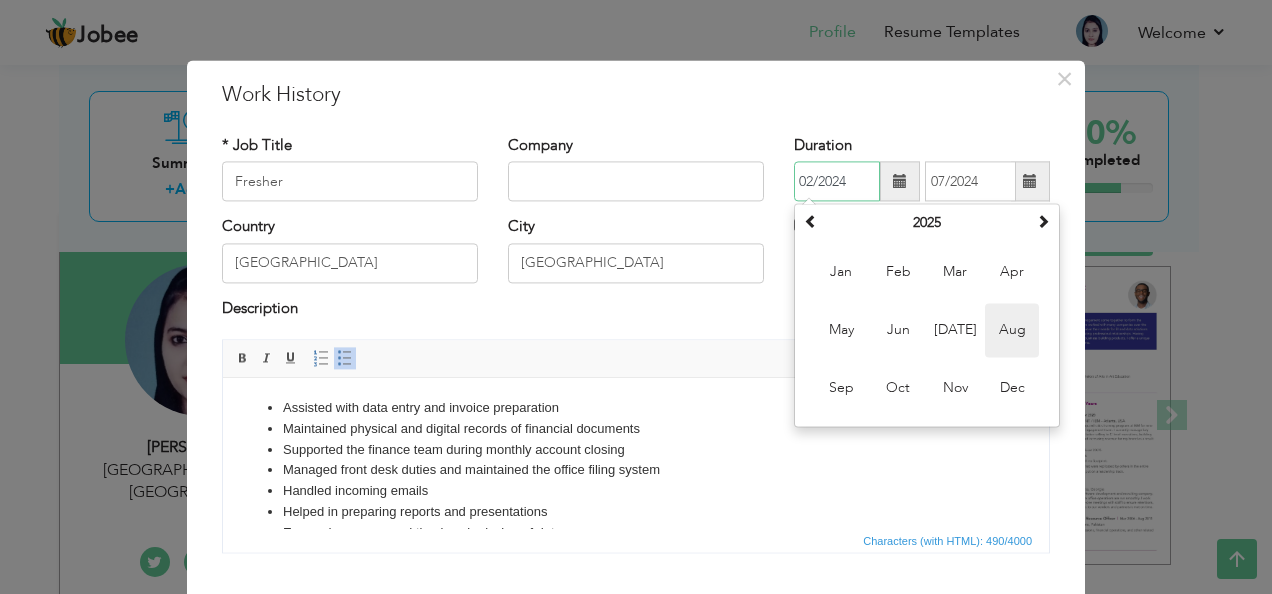 click on "Aug" at bounding box center [1012, 331] 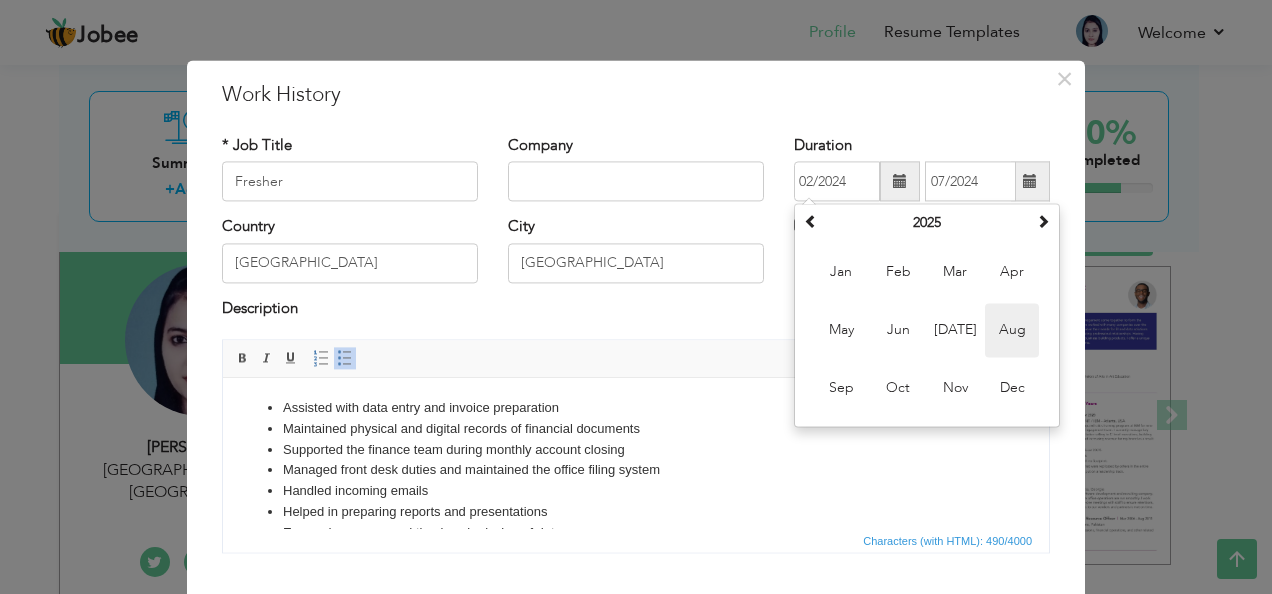 type on "08/2025" 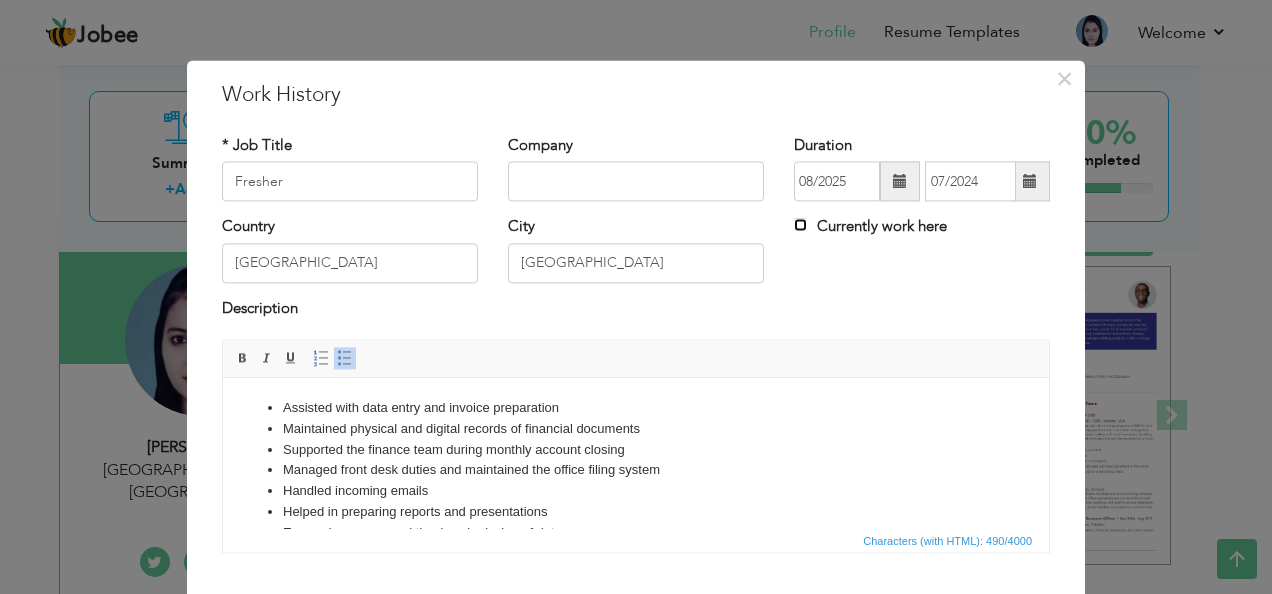 click on "Currently work here" at bounding box center (800, 225) 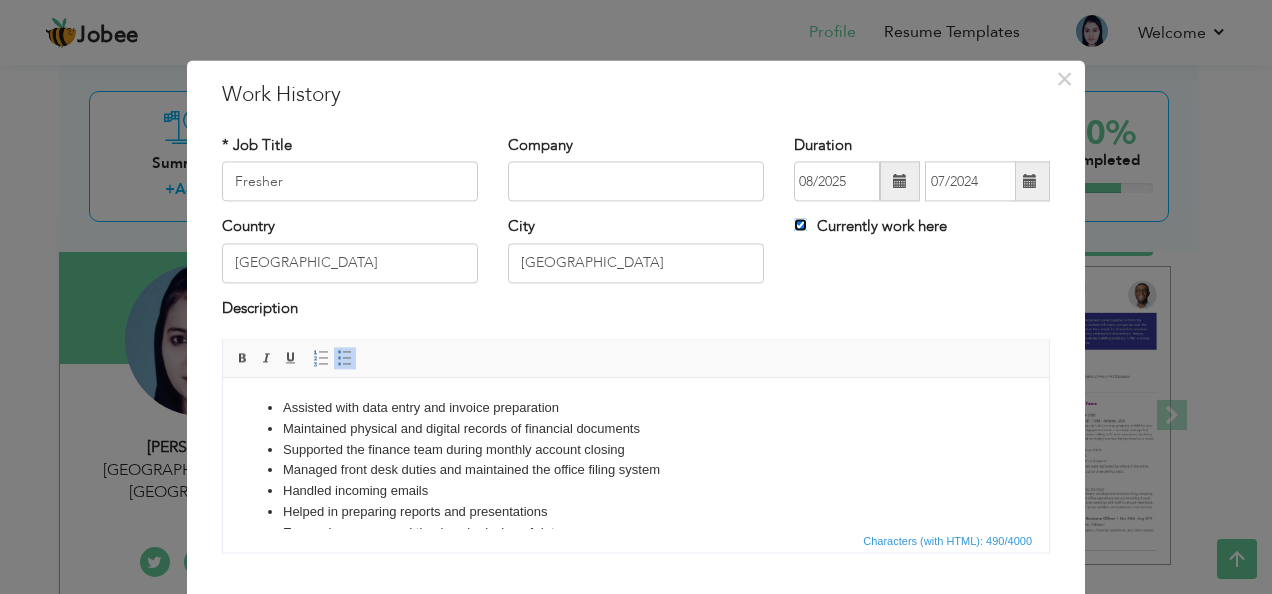 type 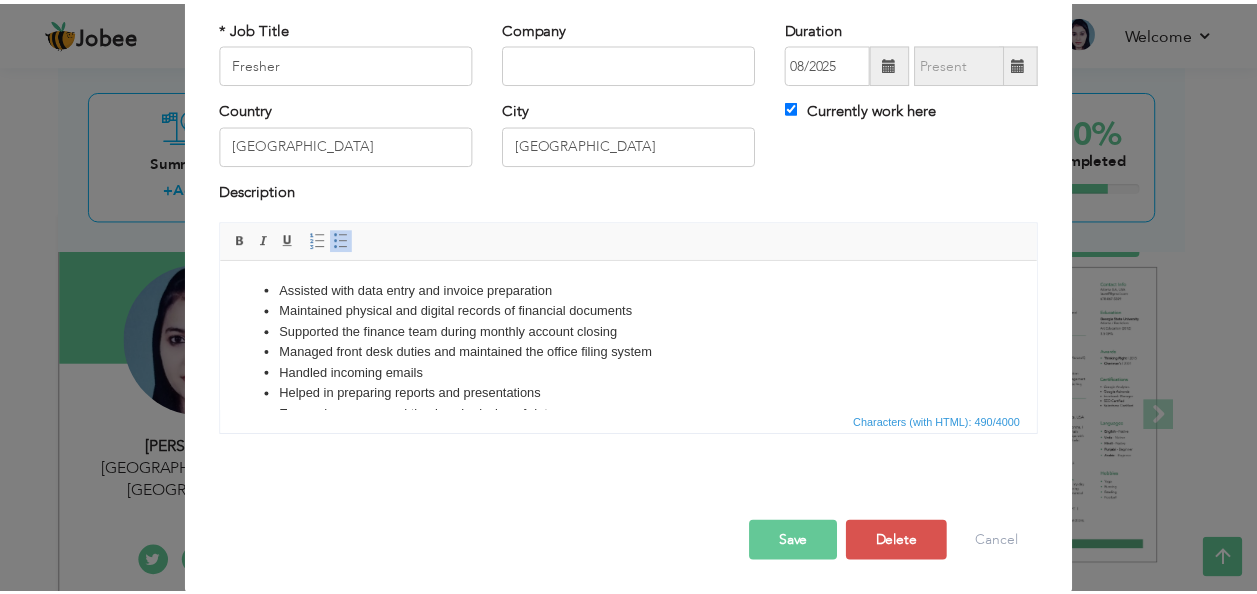 scroll, scrollTop: 120, scrollLeft: 0, axis: vertical 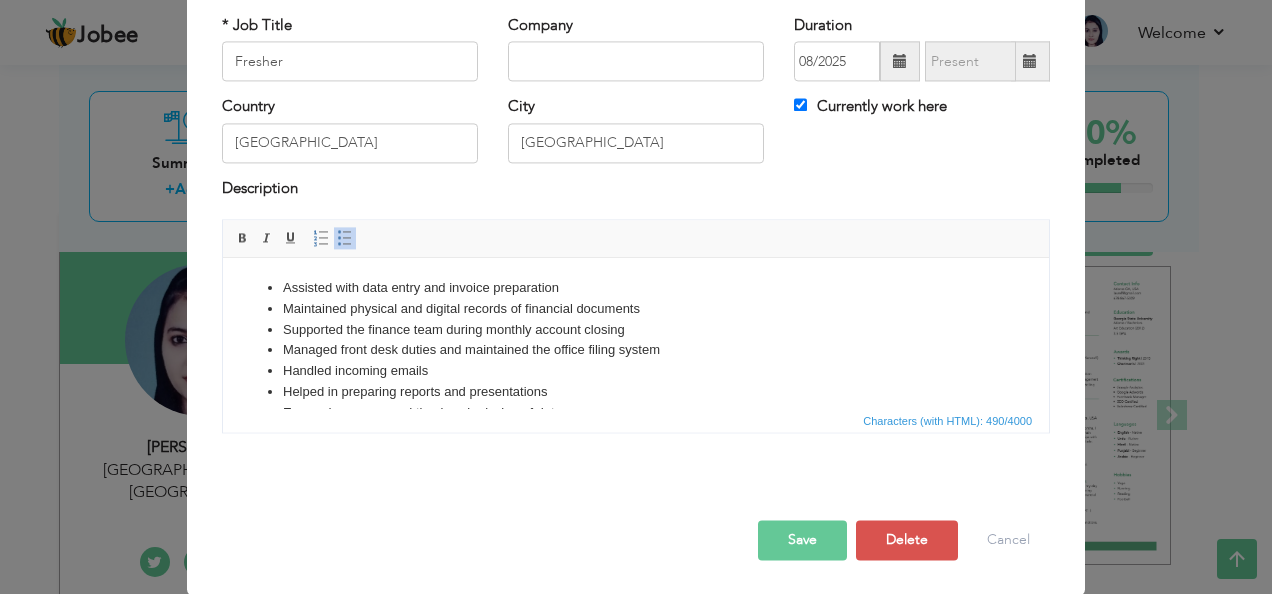 click on "Save" at bounding box center (802, 541) 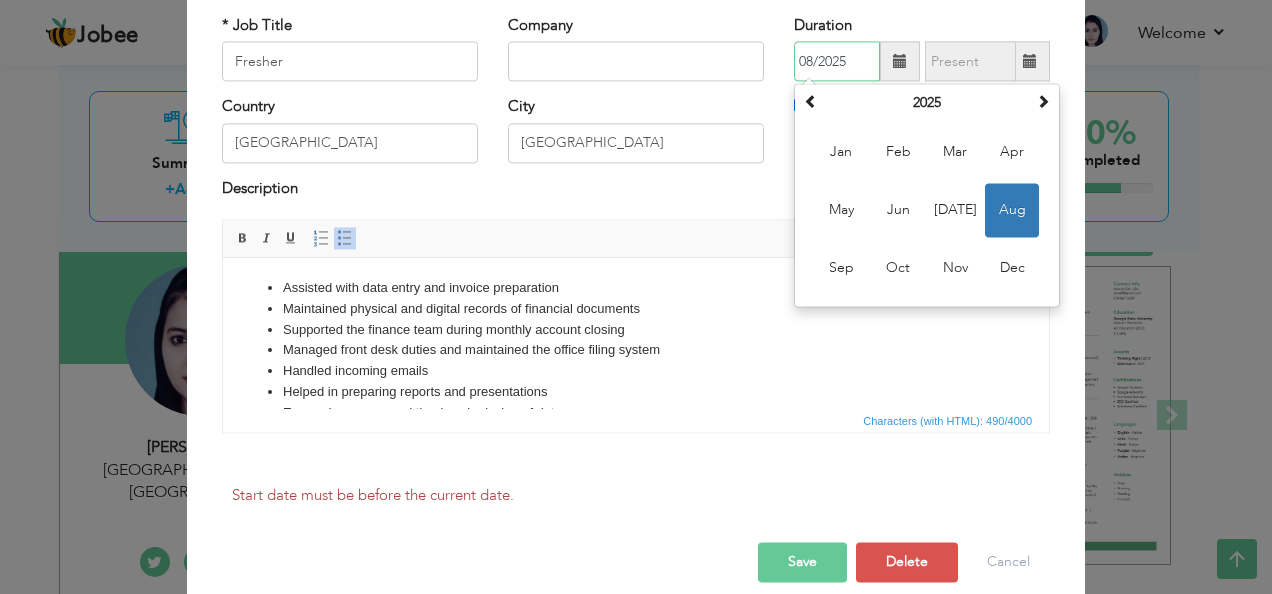 click on "Aug" at bounding box center (1012, 211) 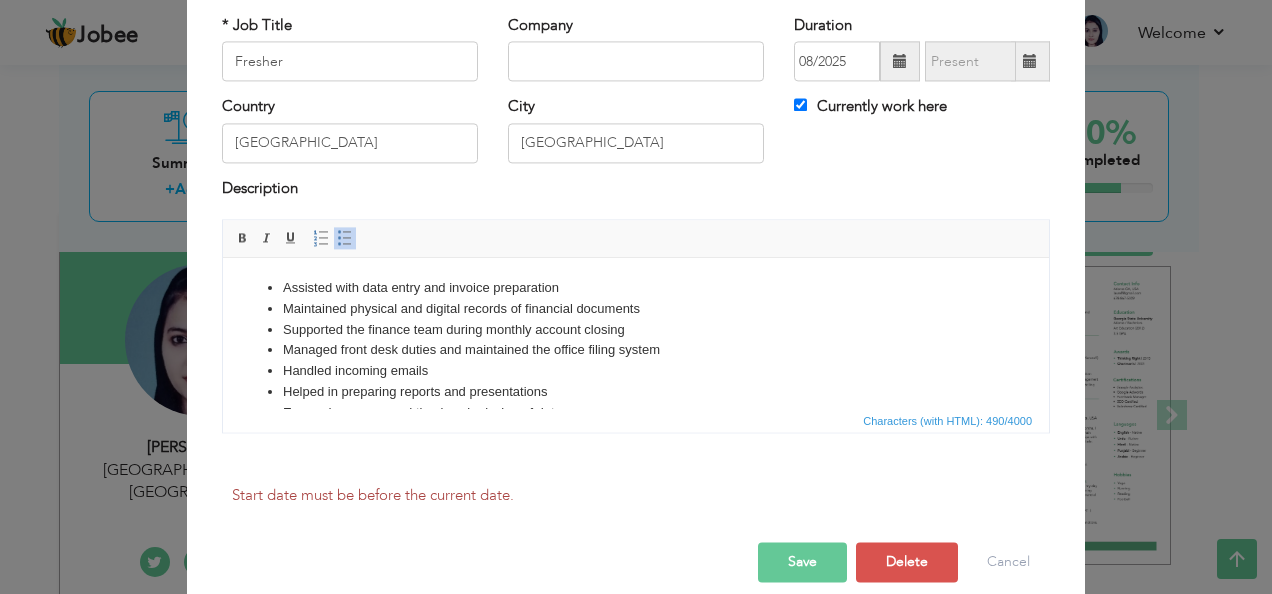 click on "Start date must be before the current date.
Save
Save and Continue
Delete
Cancel" at bounding box center [636, 530] 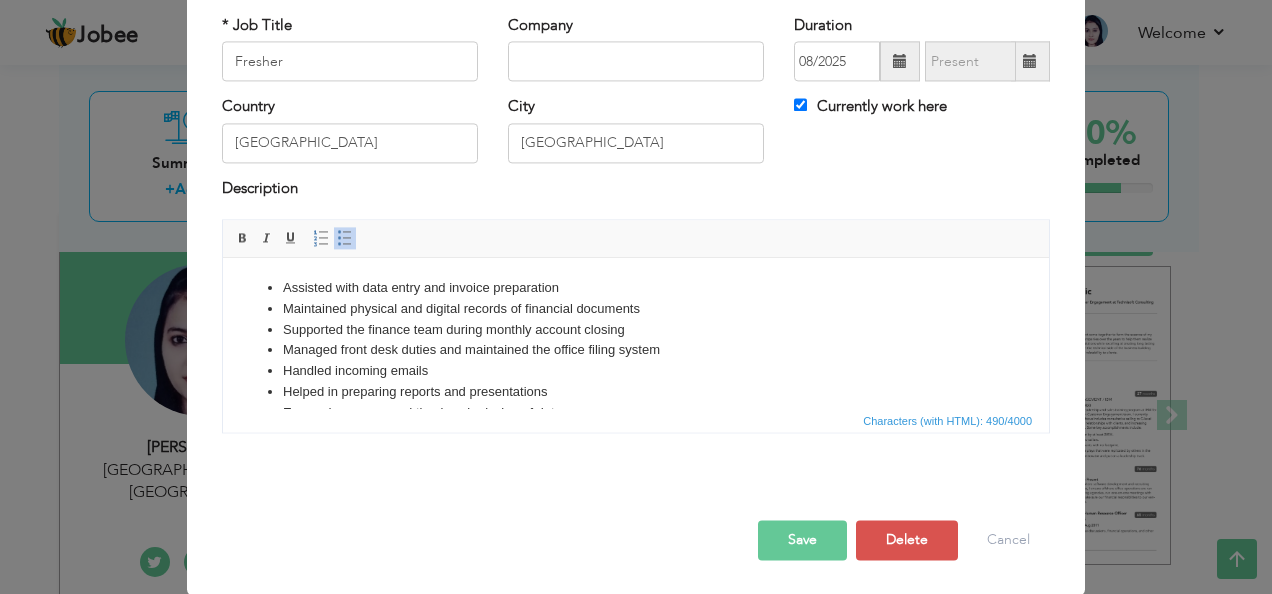 click on "Save
Save and Continue
Delete
Cancel" at bounding box center (636, 520) 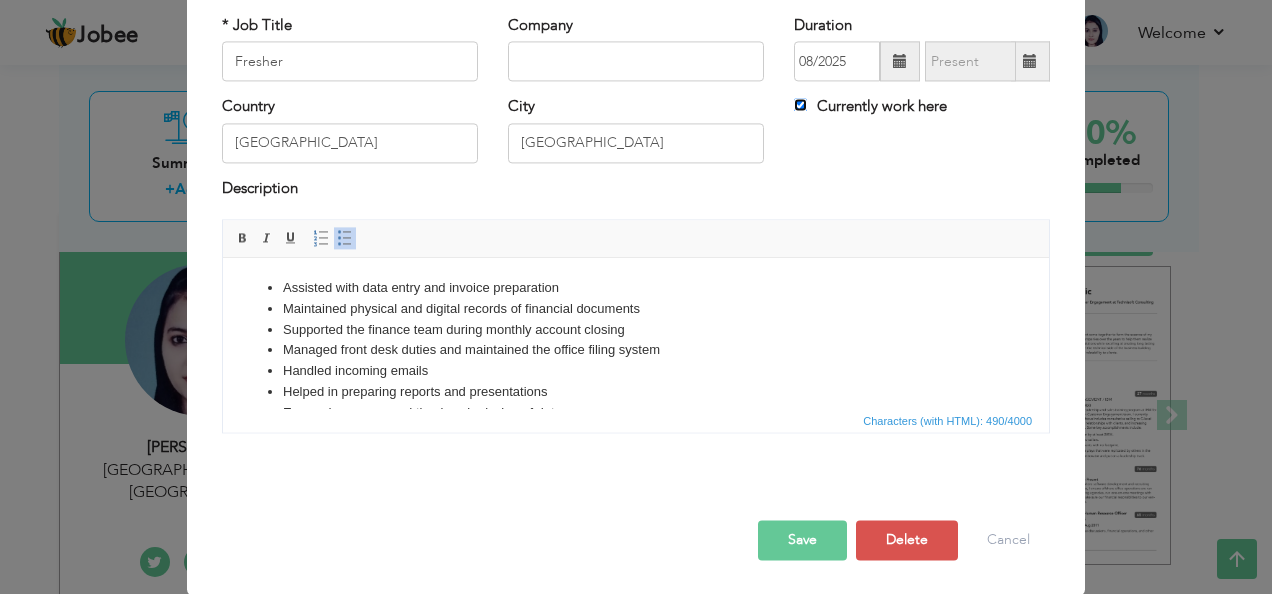 drag, startPoint x: 794, startPoint y: 108, endPoint x: 798, endPoint y: 138, distance: 30.265491 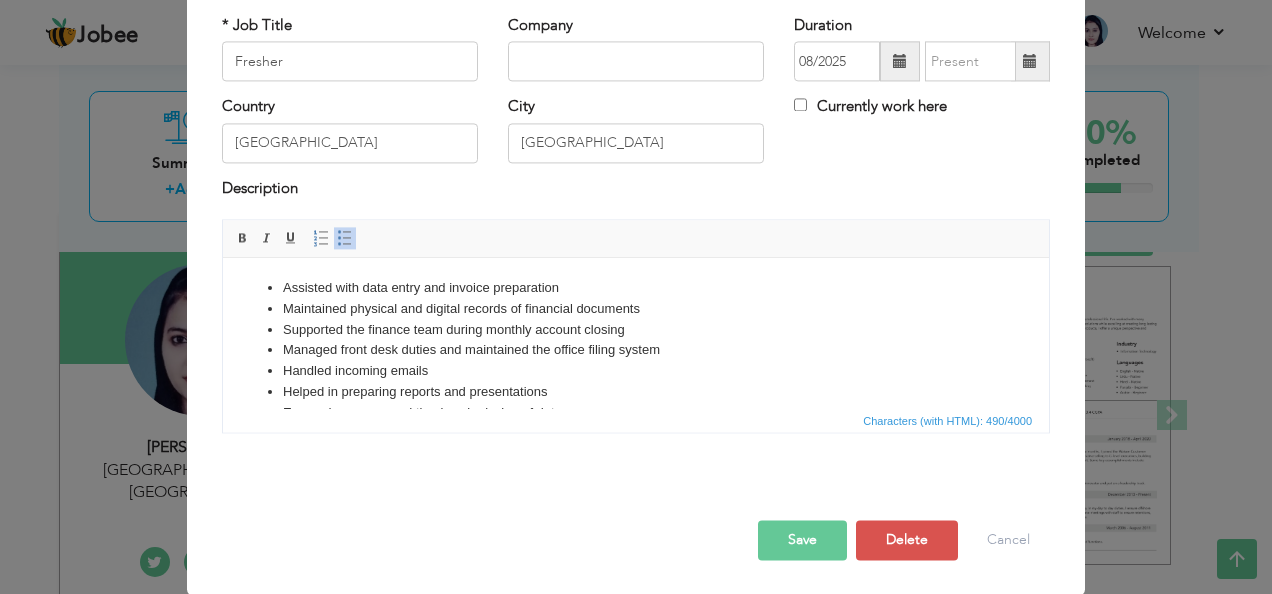 click at bounding box center [1030, 62] 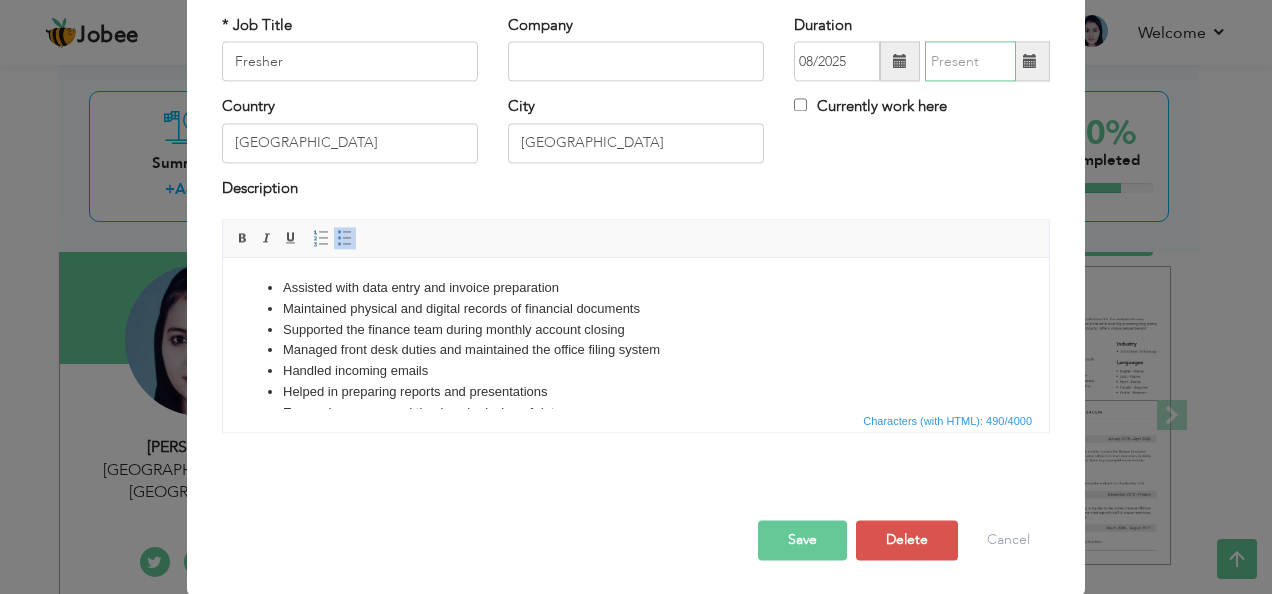 type on "07/2025" 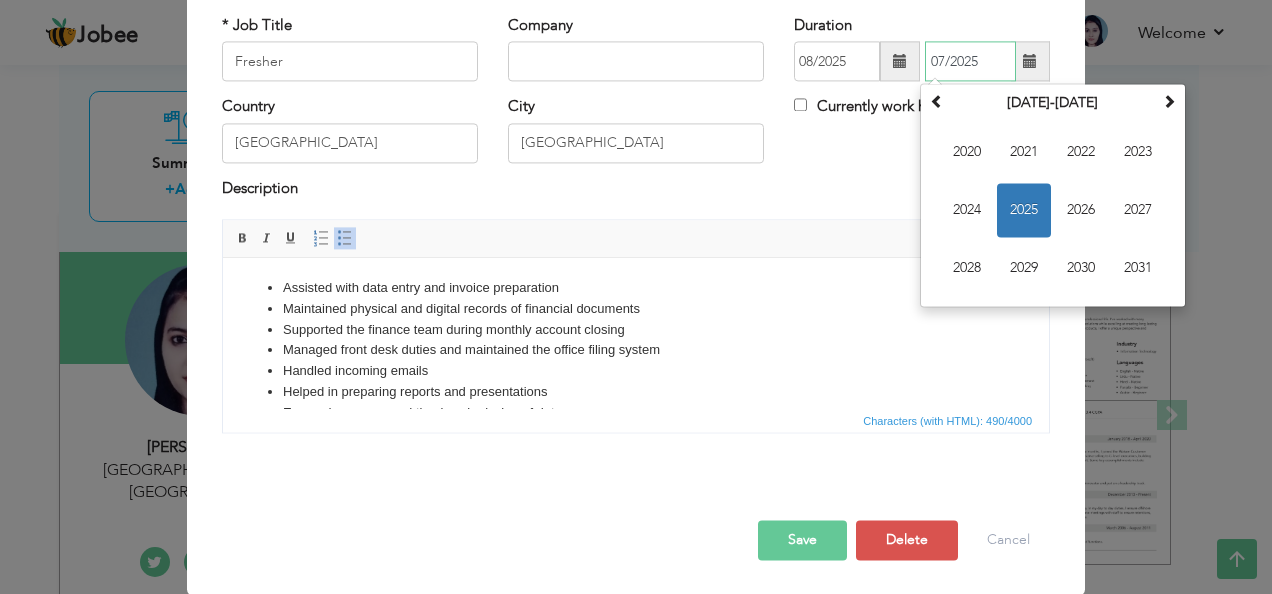 click on "2025" at bounding box center (1024, 211) 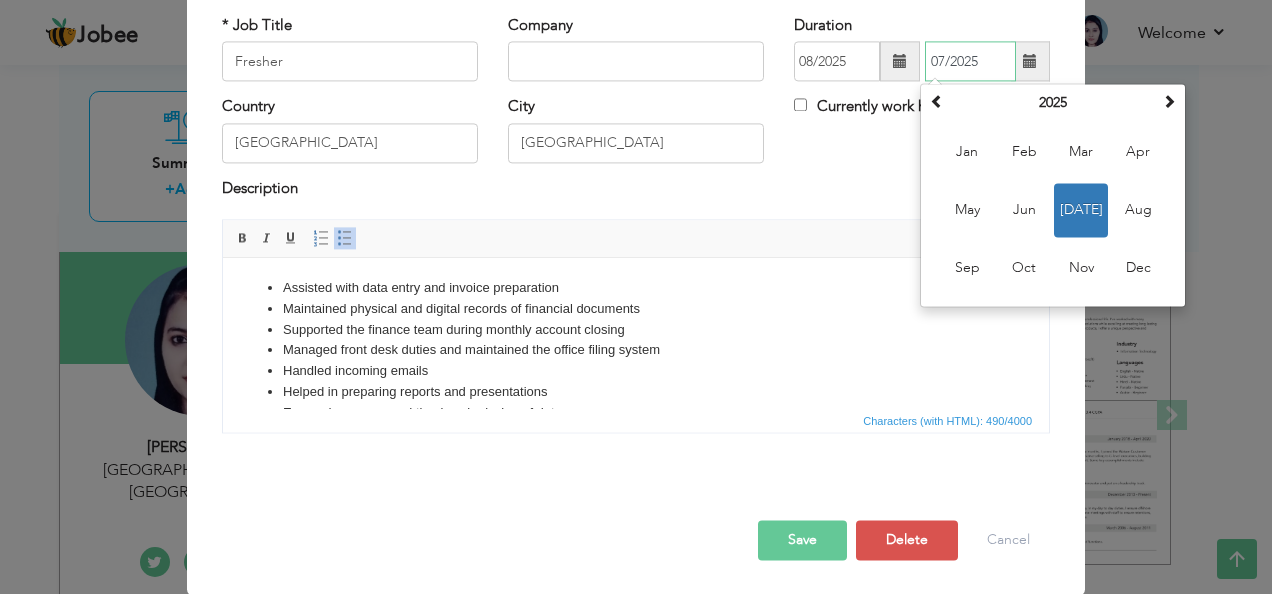 click on "[DATE]" at bounding box center (1081, 211) 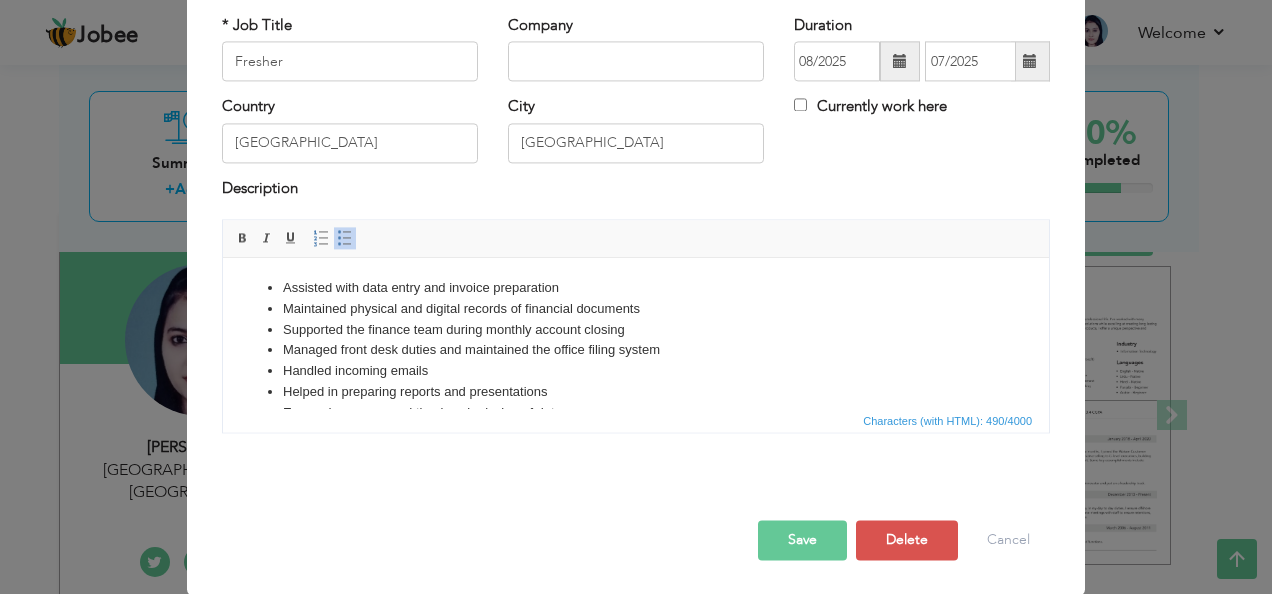 click on "Save" at bounding box center [802, 541] 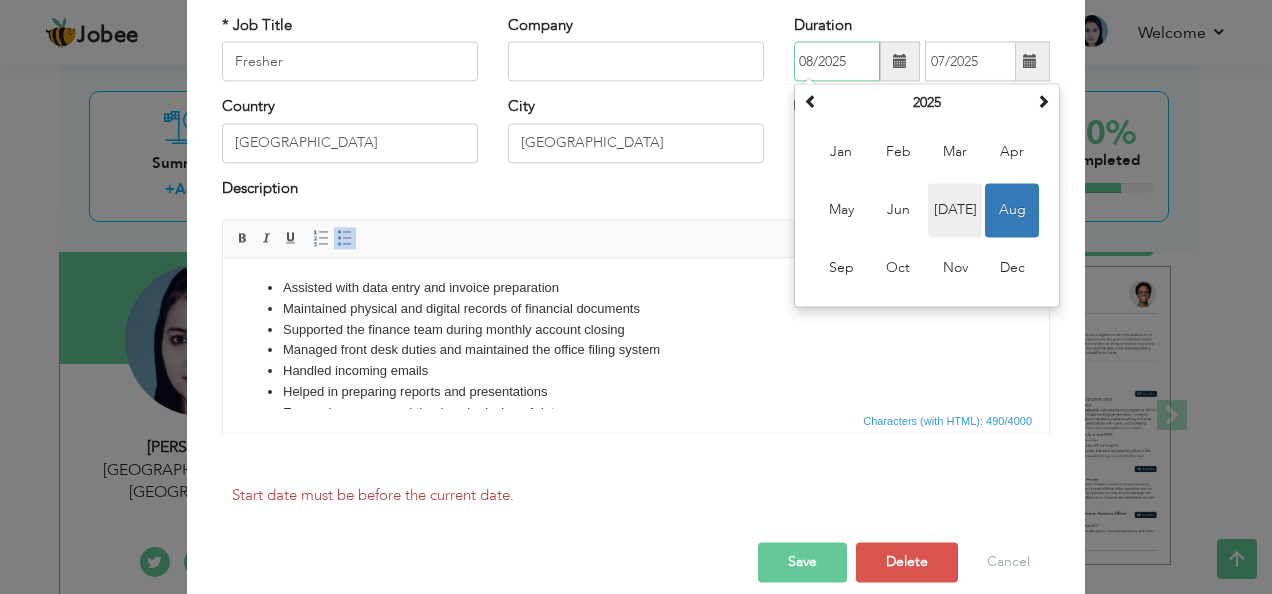 click on "[DATE]" at bounding box center [955, 211] 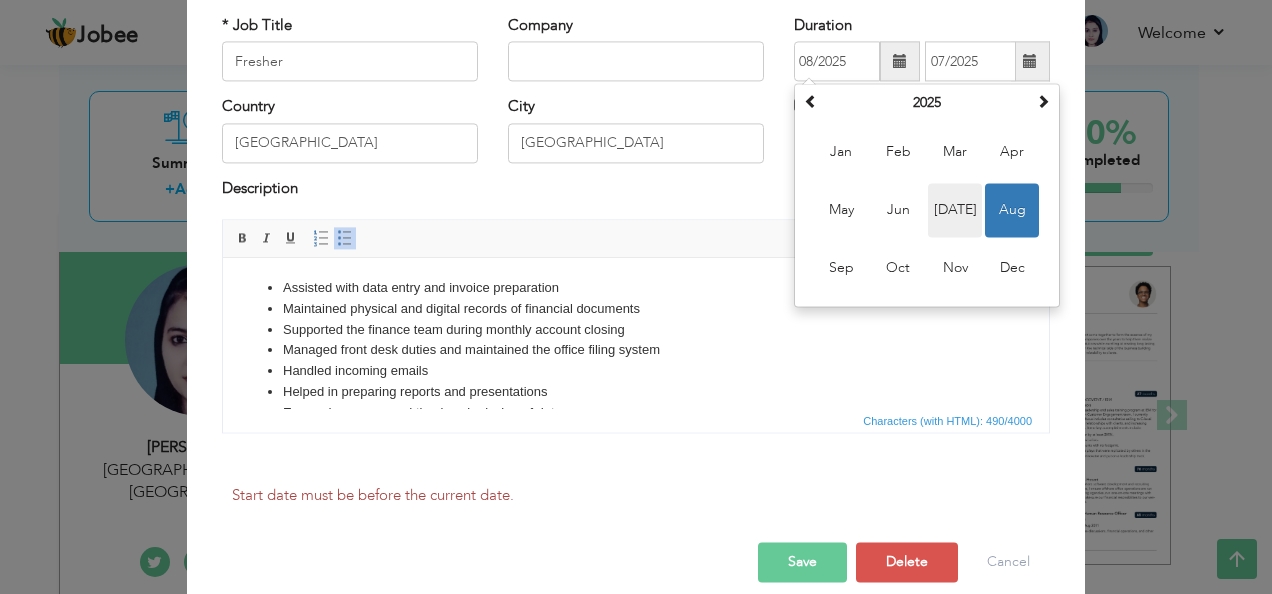 type on "07/2025" 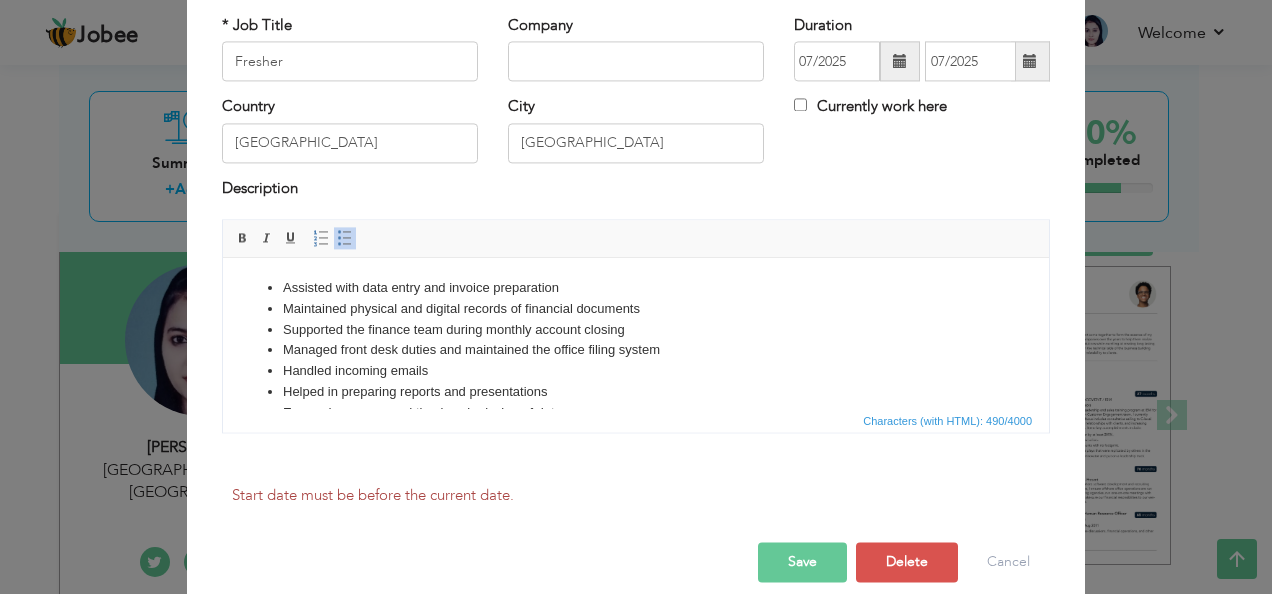 click on "Save" at bounding box center (802, 562) 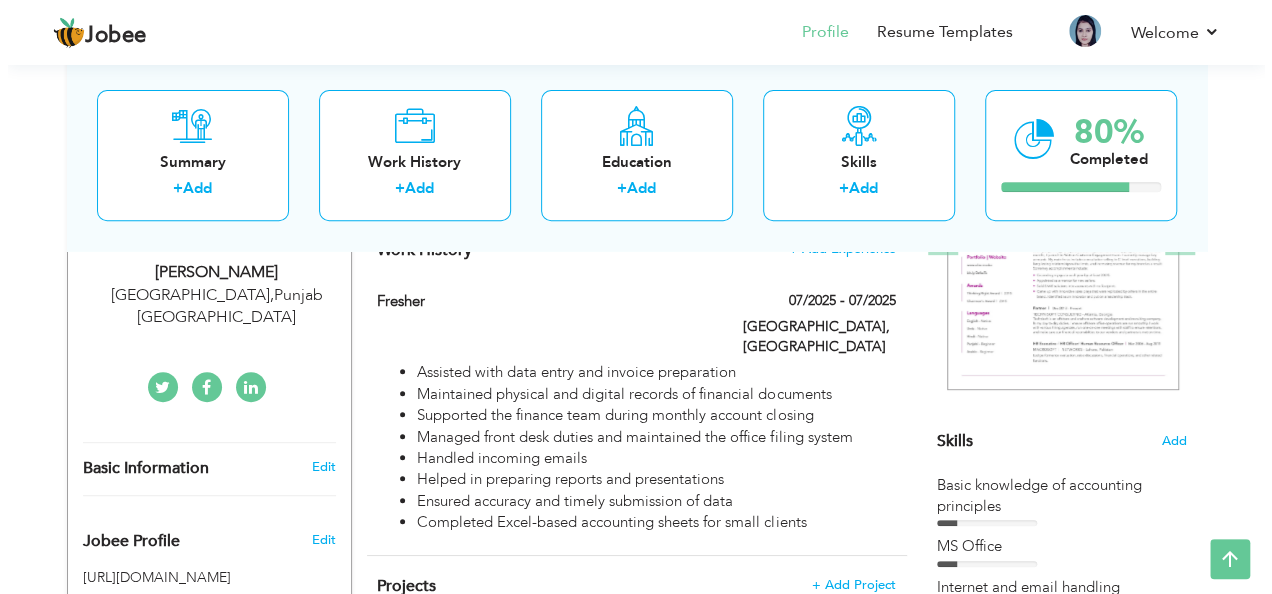 scroll, scrollTop: 361, scrollLeft: 0, axis: vertical 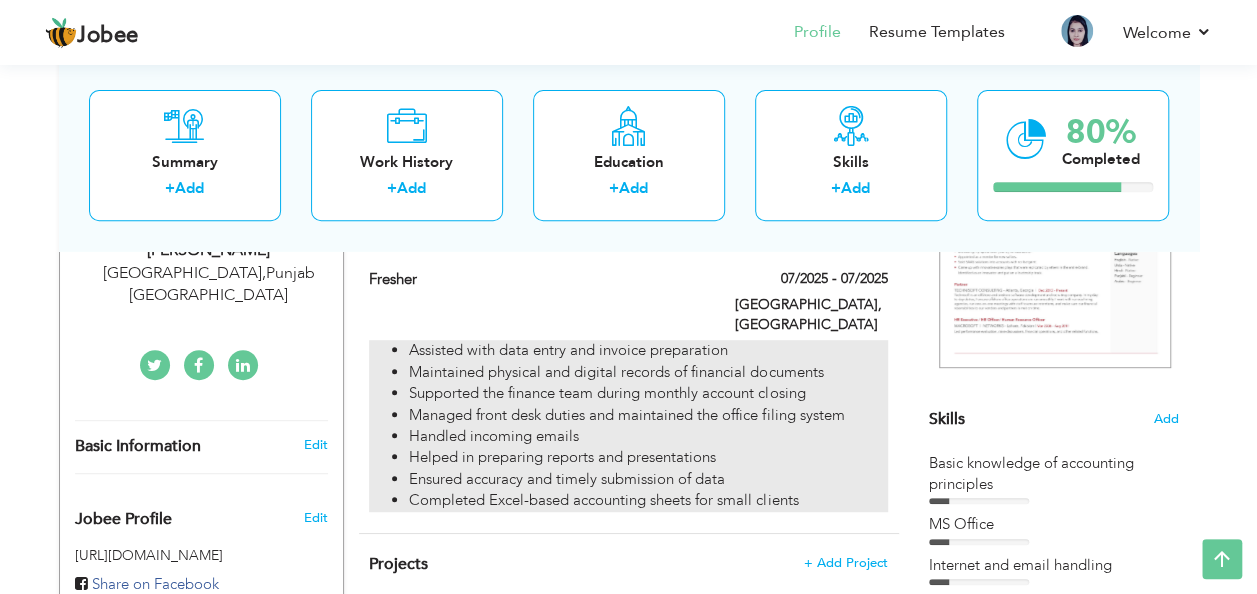 click on "Assisted with data entry and invoice preparation" at bounding box center [648, 350] 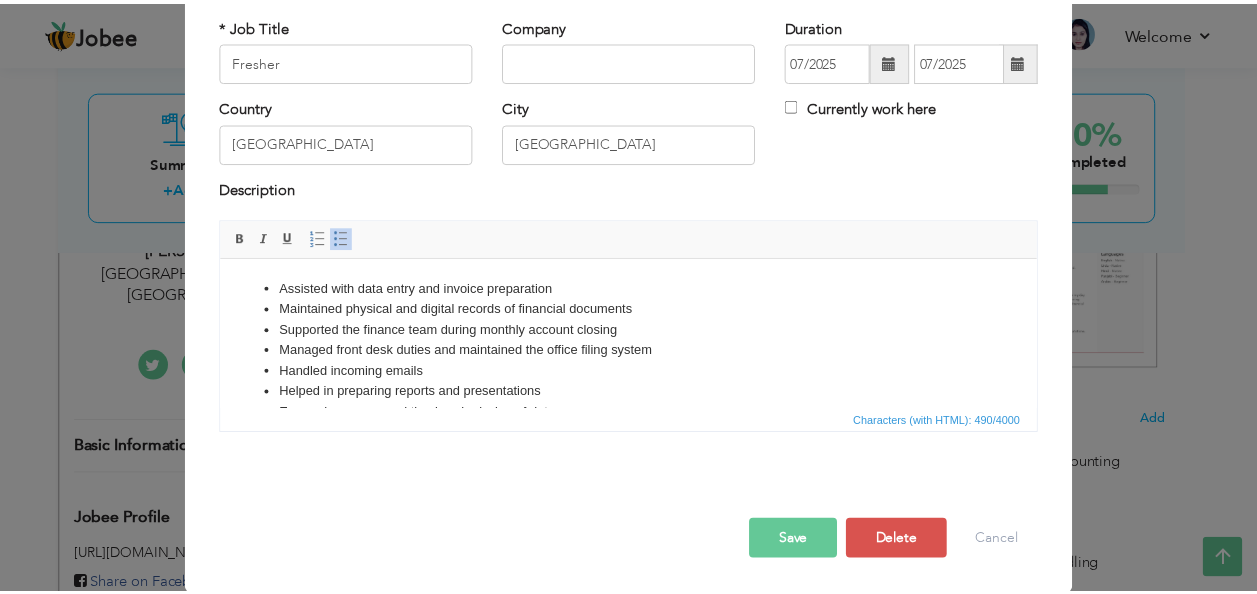scroll, scrollTop: 0, scrollLeft: 0, axis: both 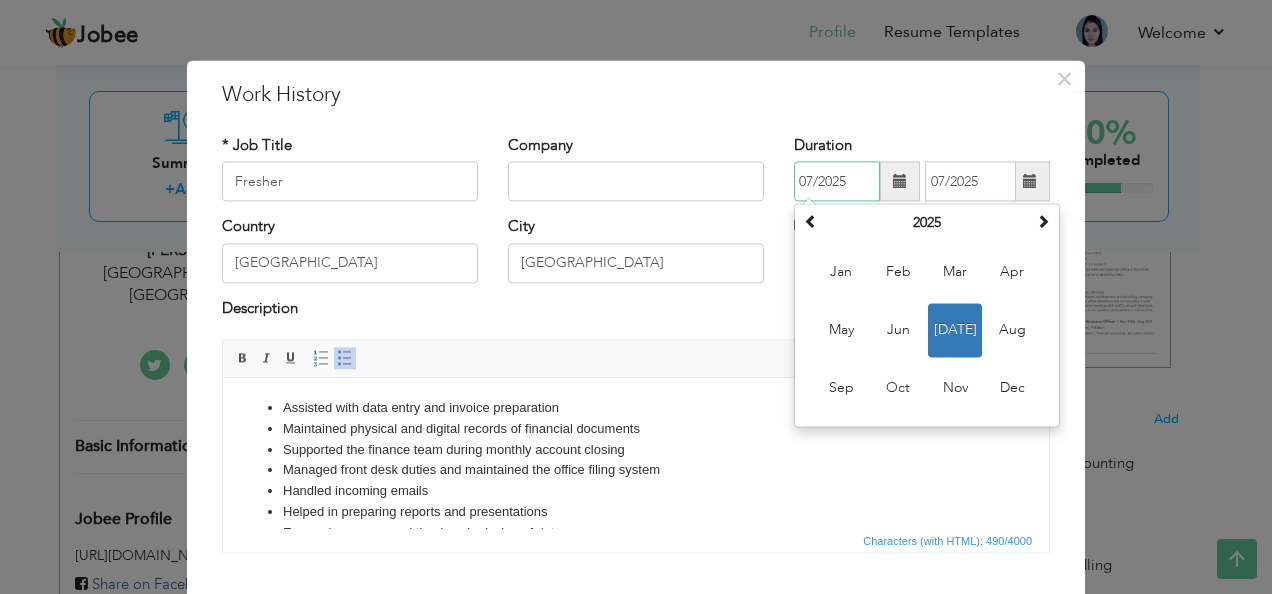 drag, startPoint x: 843, startPoint y: 168, endPoint x: 783, endPoint y: 183, distance: 61.846584 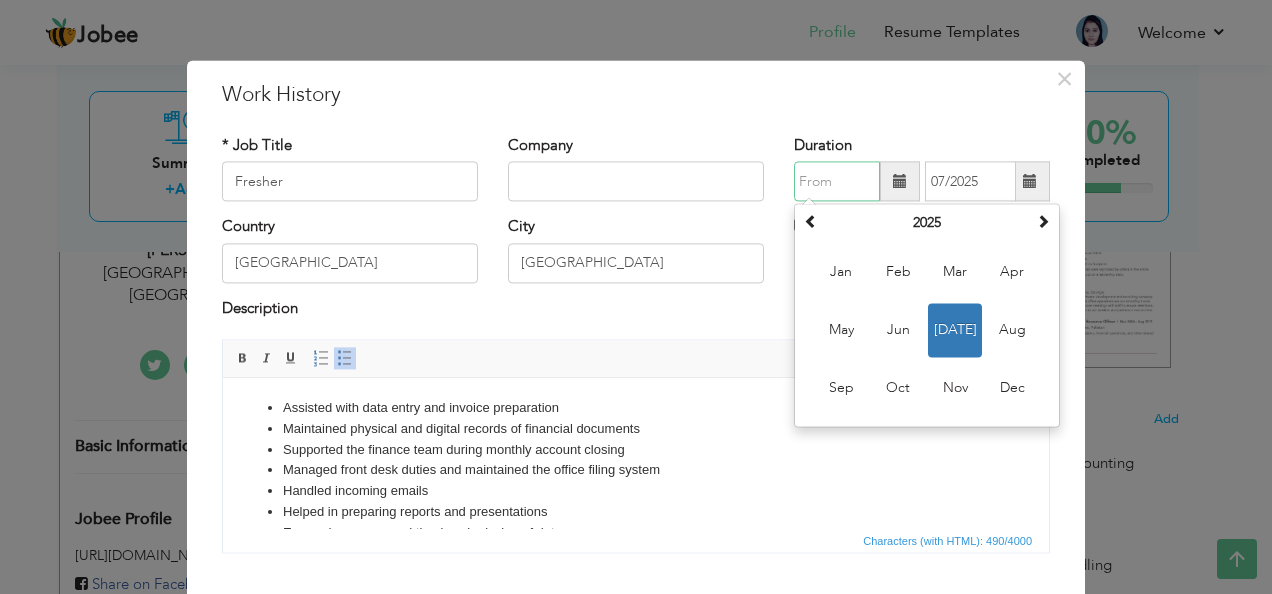 type 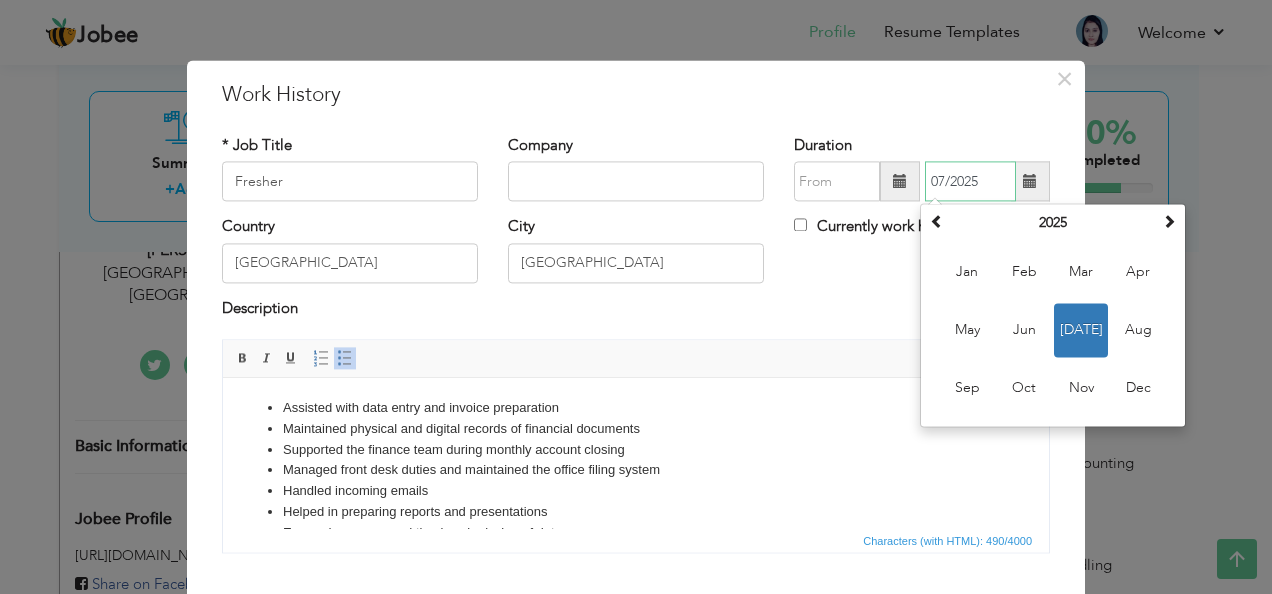 drag, startPoint x: 972, startPoint y: 180, endPoint x: 868, endPoint y: 199, distance: 105.72133 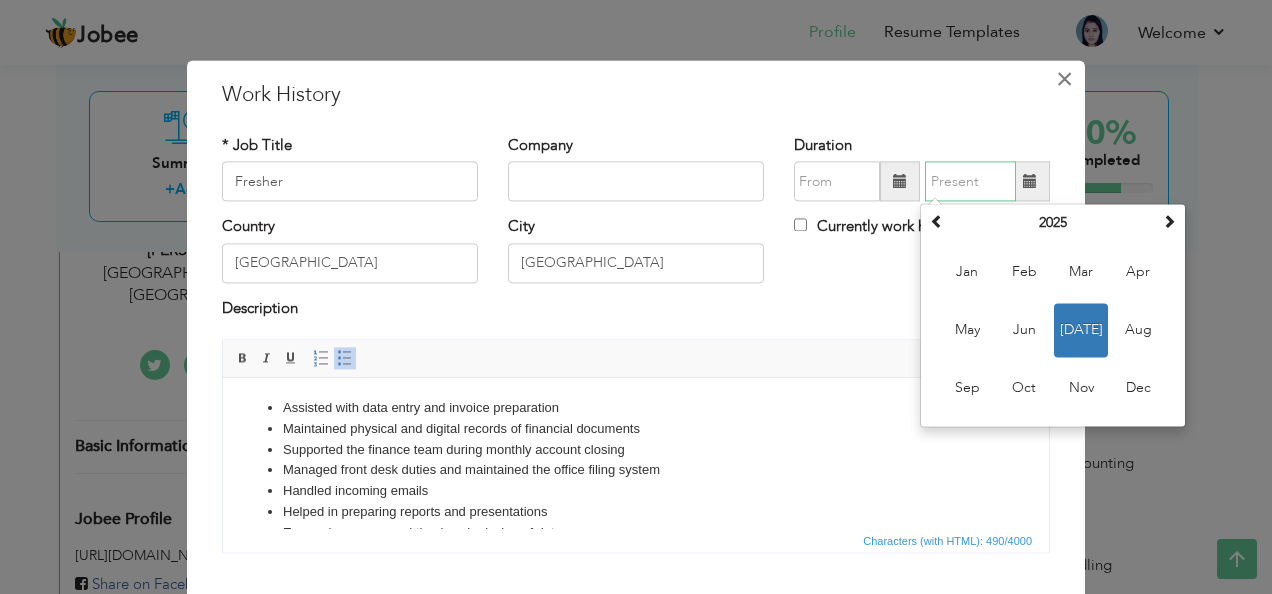 type 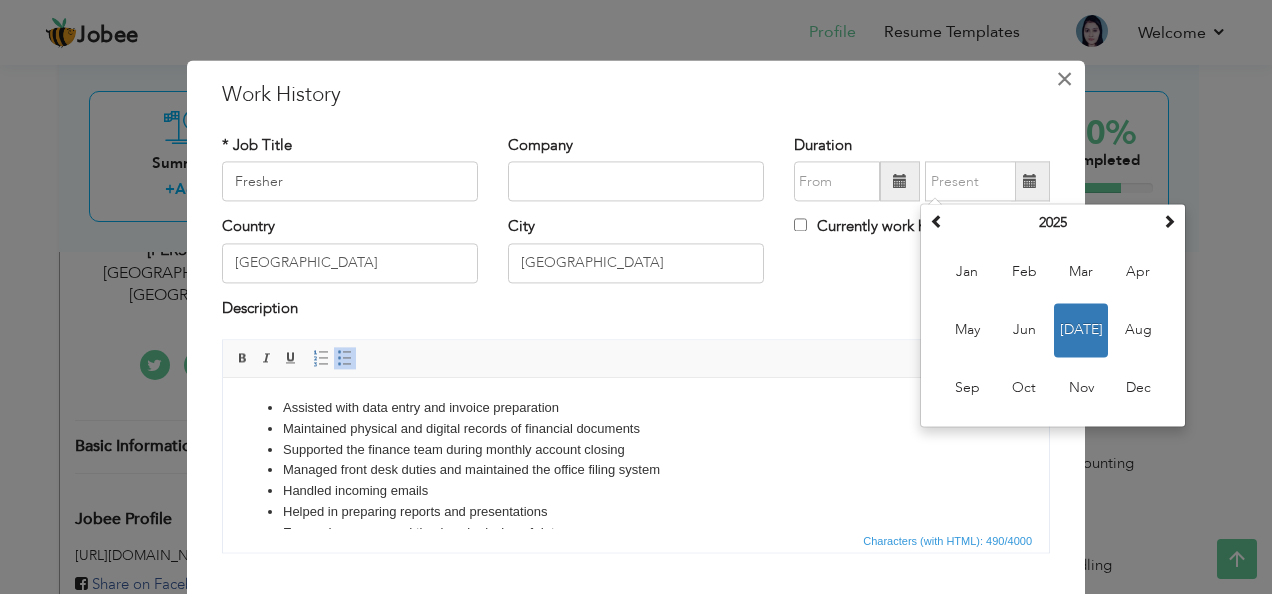 click on "×" at bounding box center (1064, 79) 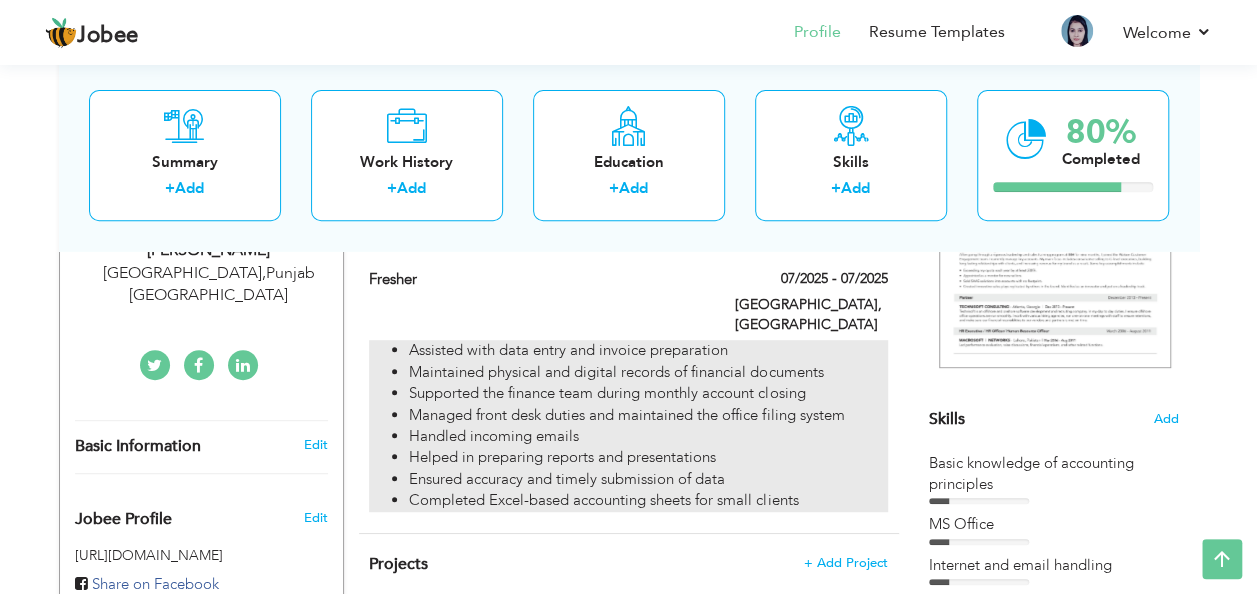 click on "Handled incoming emails" at bounding box center [648, 436] 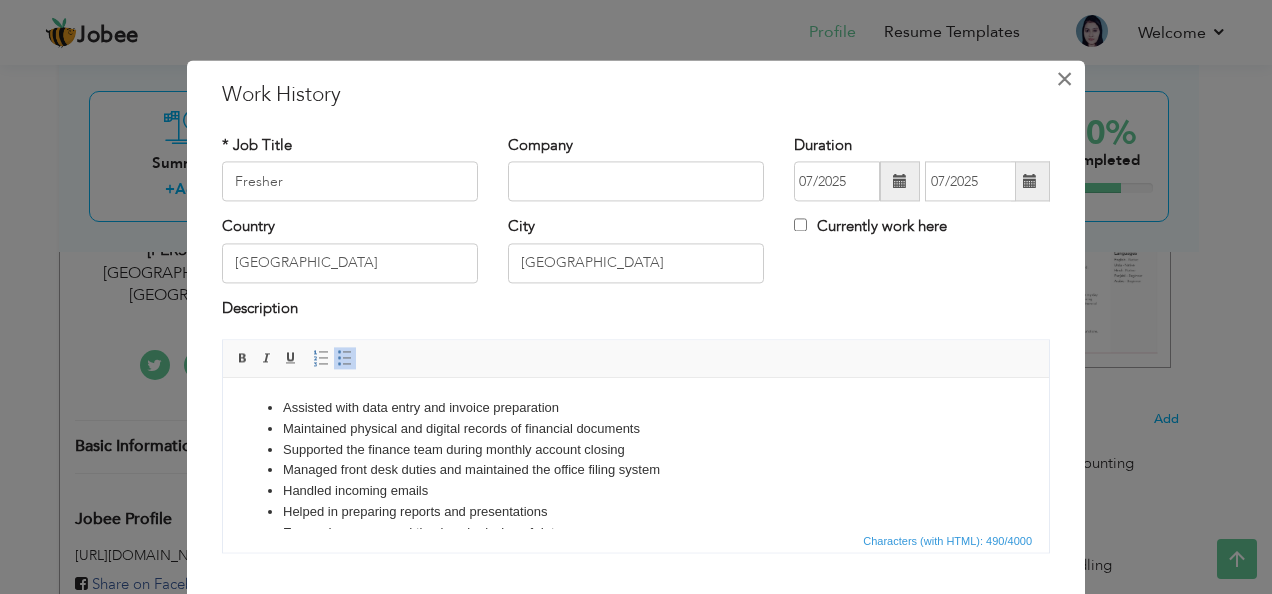 click on "×" at bounding box center [1064, 79] 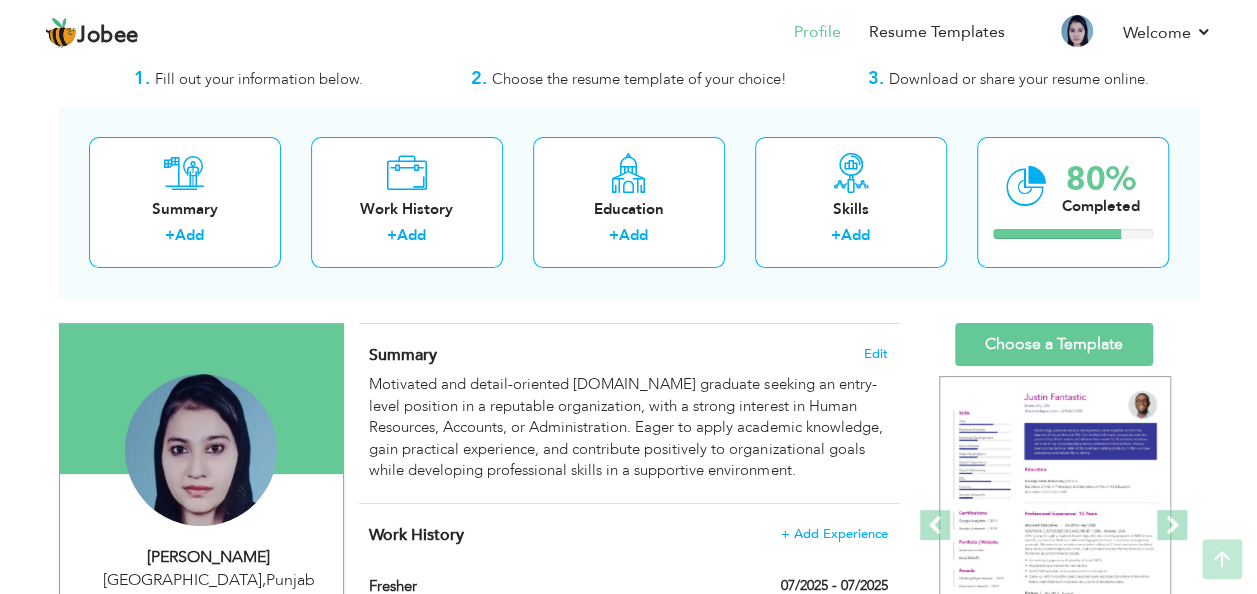 scroll, scrollTop: 0, scrollLeft: 0, axis: both 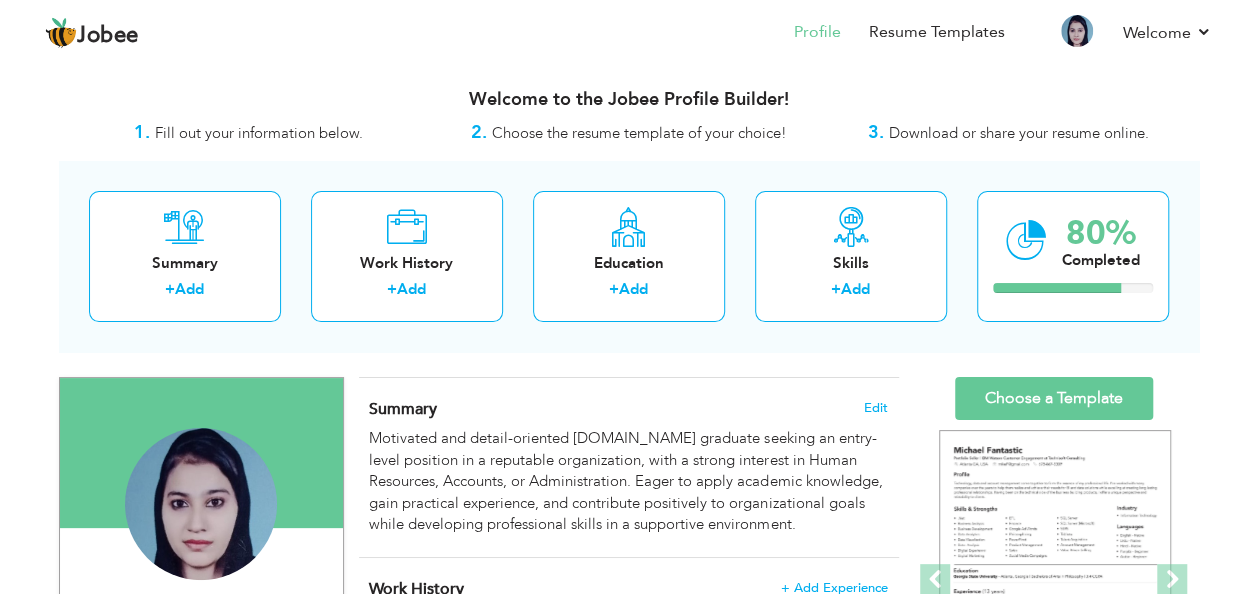 click on "View Resume
Export PDF
Profile
Summary
Public Link
Experience
Education
Awards
Work Histroy
Projects
Certifications
Skills
Preferred Job City" at bounding box center (628, 884) 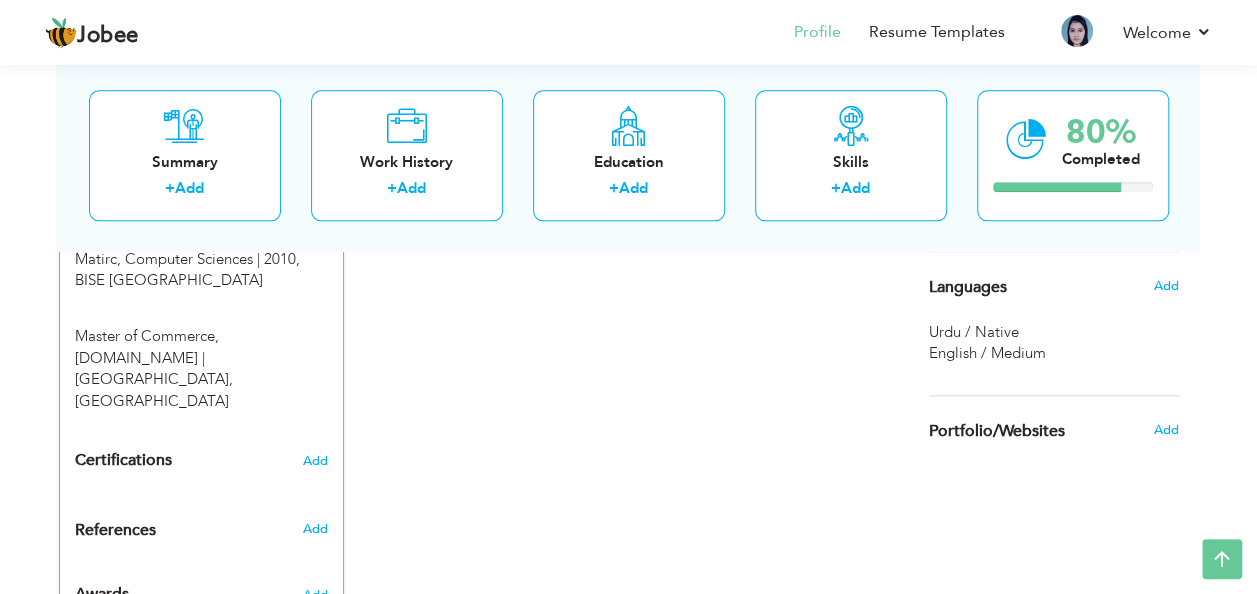 scroll, scrollTop: 0, scrollLeft: 0, axis: both 